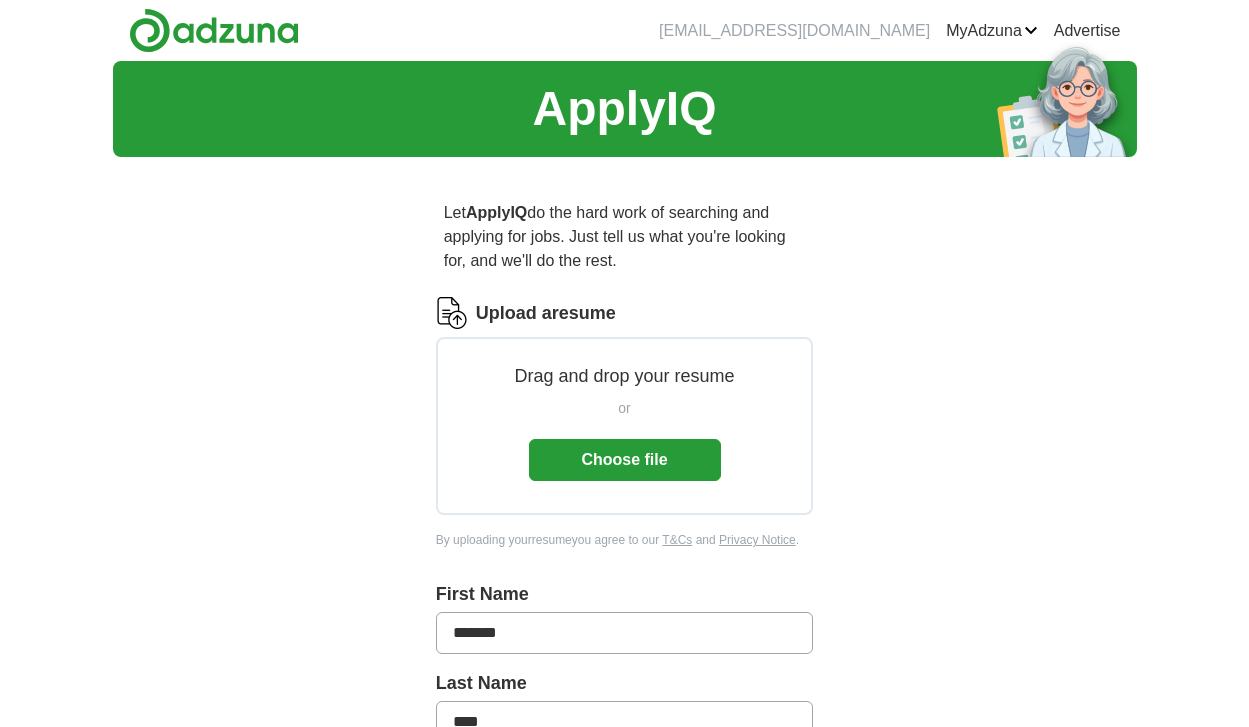 scroll, scrollTop: 0, scrollLeft: 0, axis: both 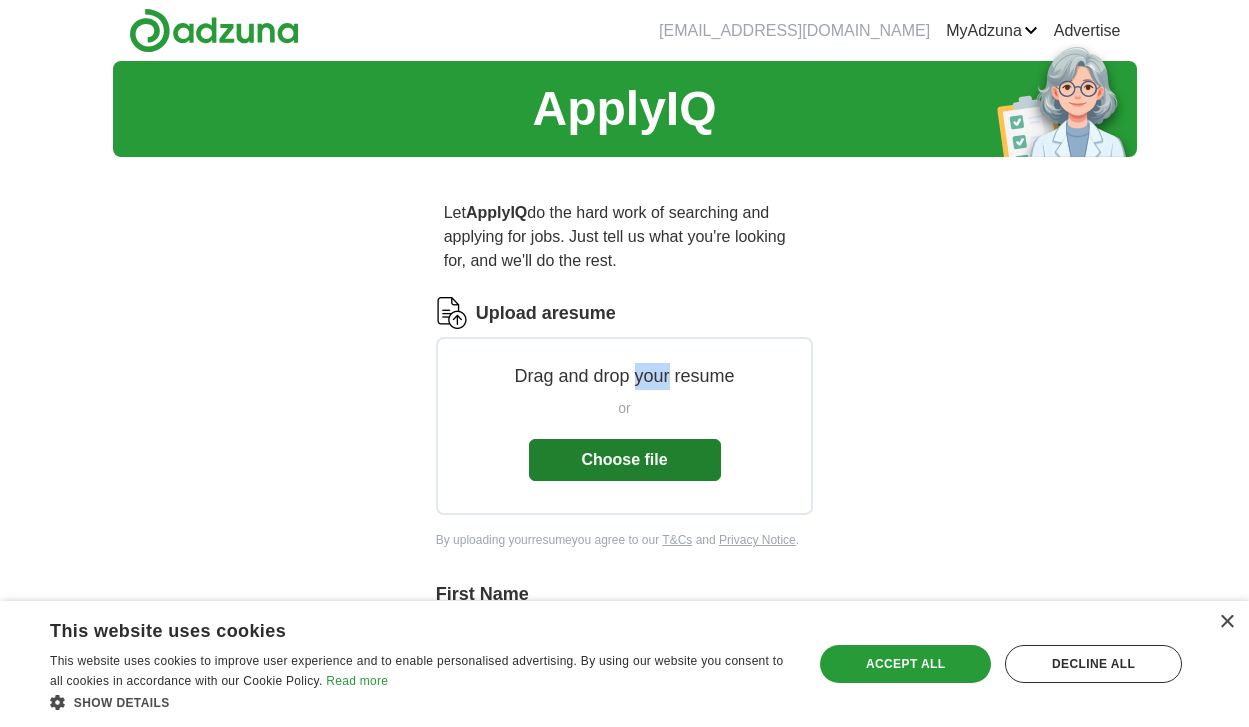 click on "Choose file" at bounding box center [625, 460] 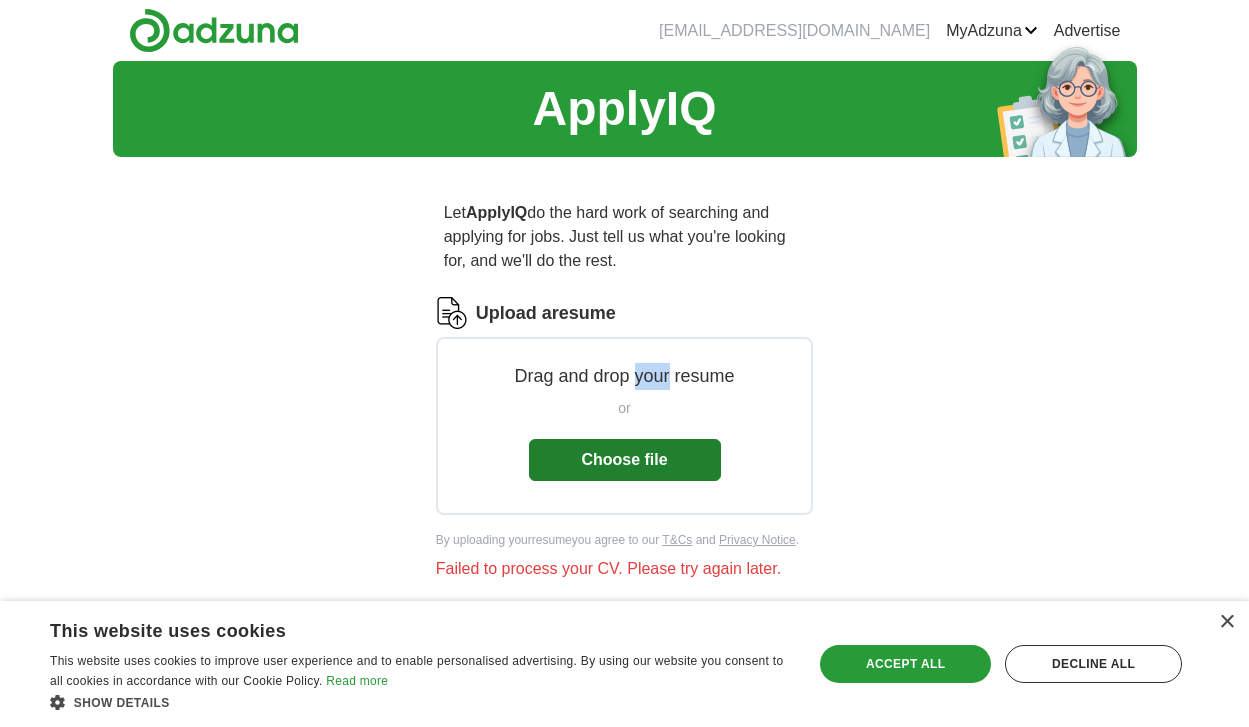 click on "Choose file" at bounding box center [625, 460] 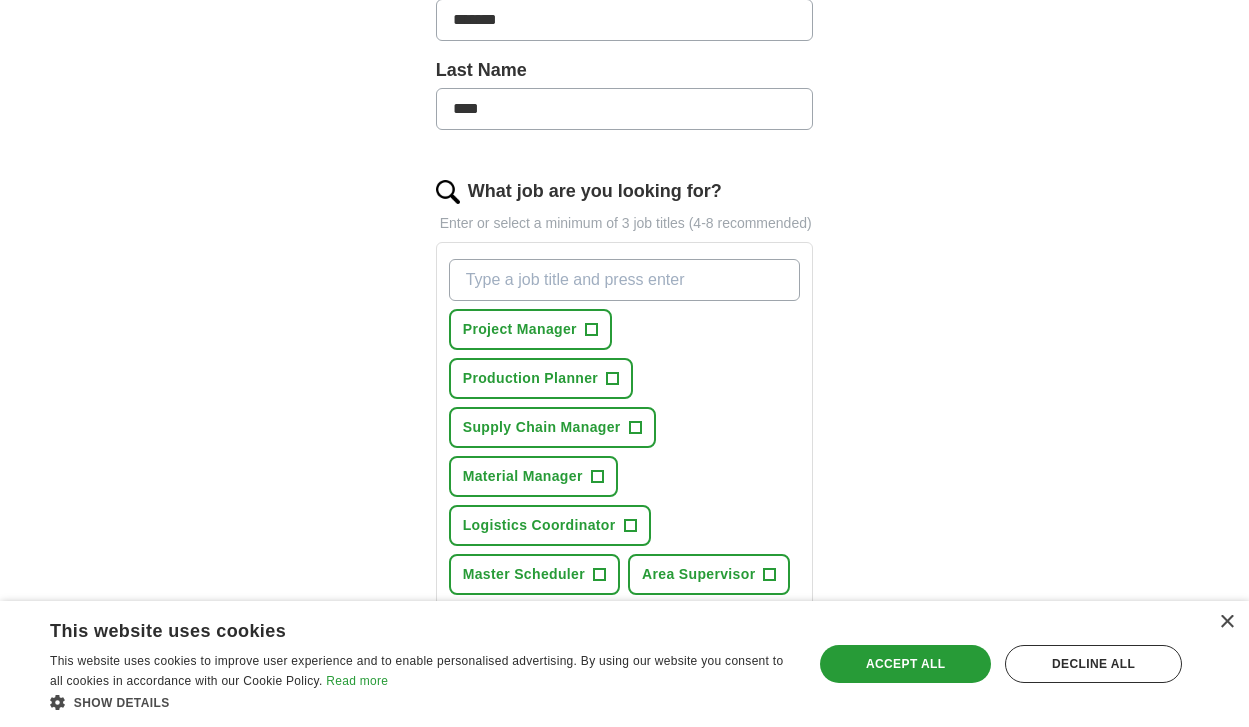 scroll, scrollTop: 522, scrollLeft: 0, axis: vertical 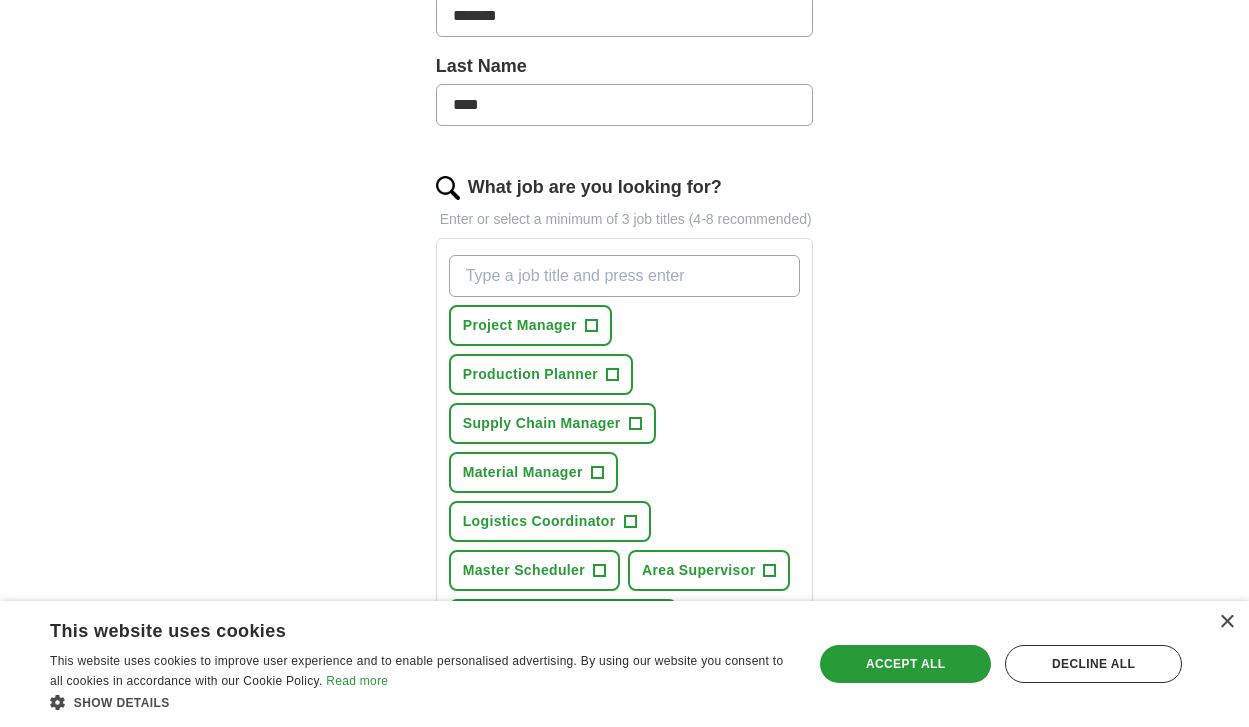 click on "Production Planner +" at bounding box center (541, 374) 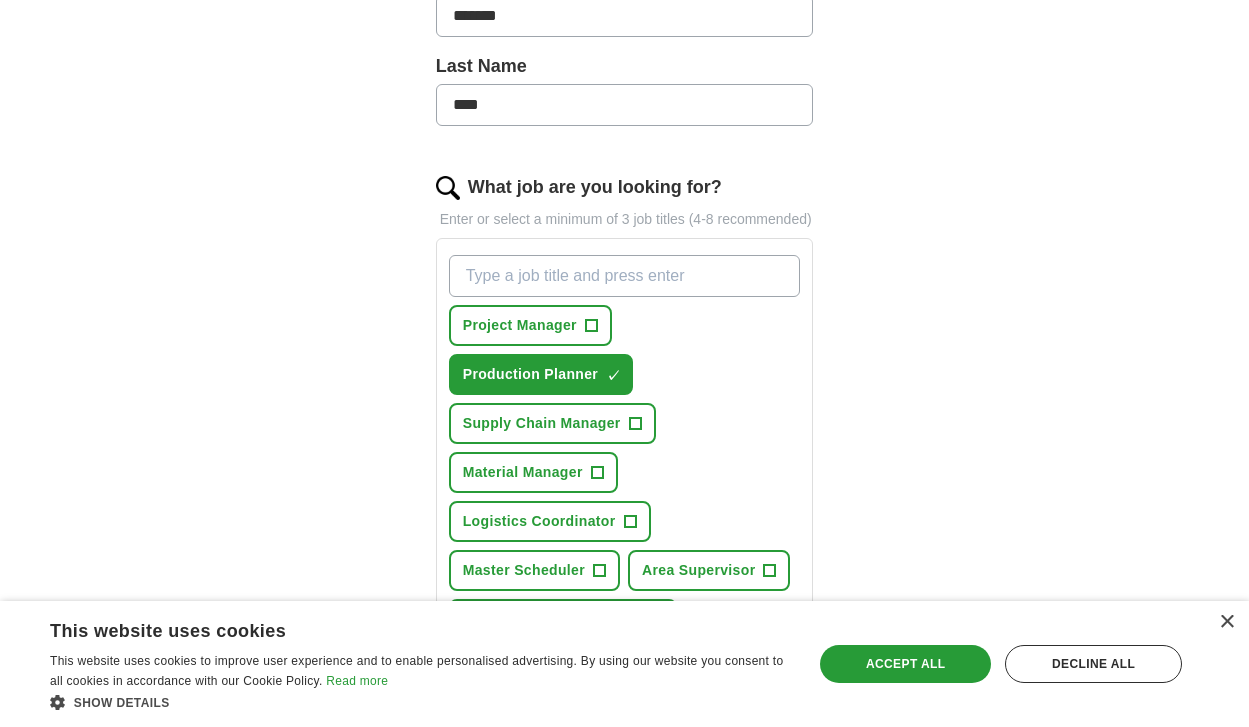 click on "+" at bounding box center (635, 424) 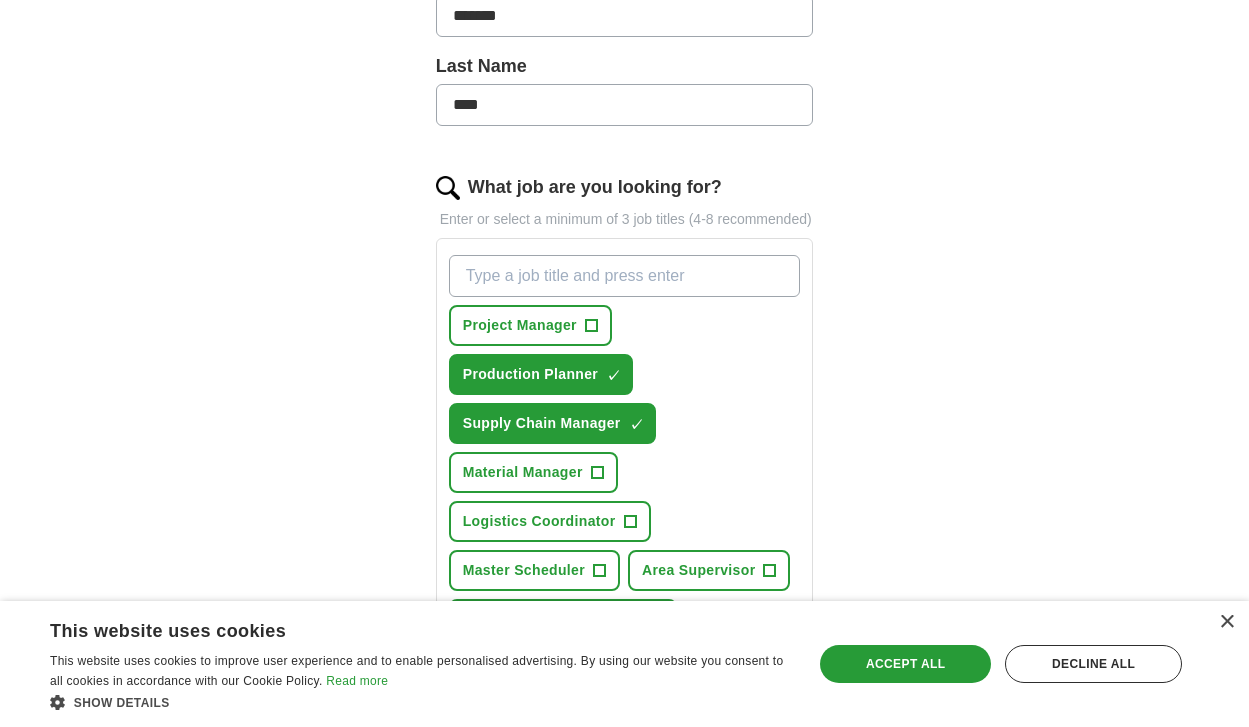 click on "Material Manager +" at bounding box center [533, 472] 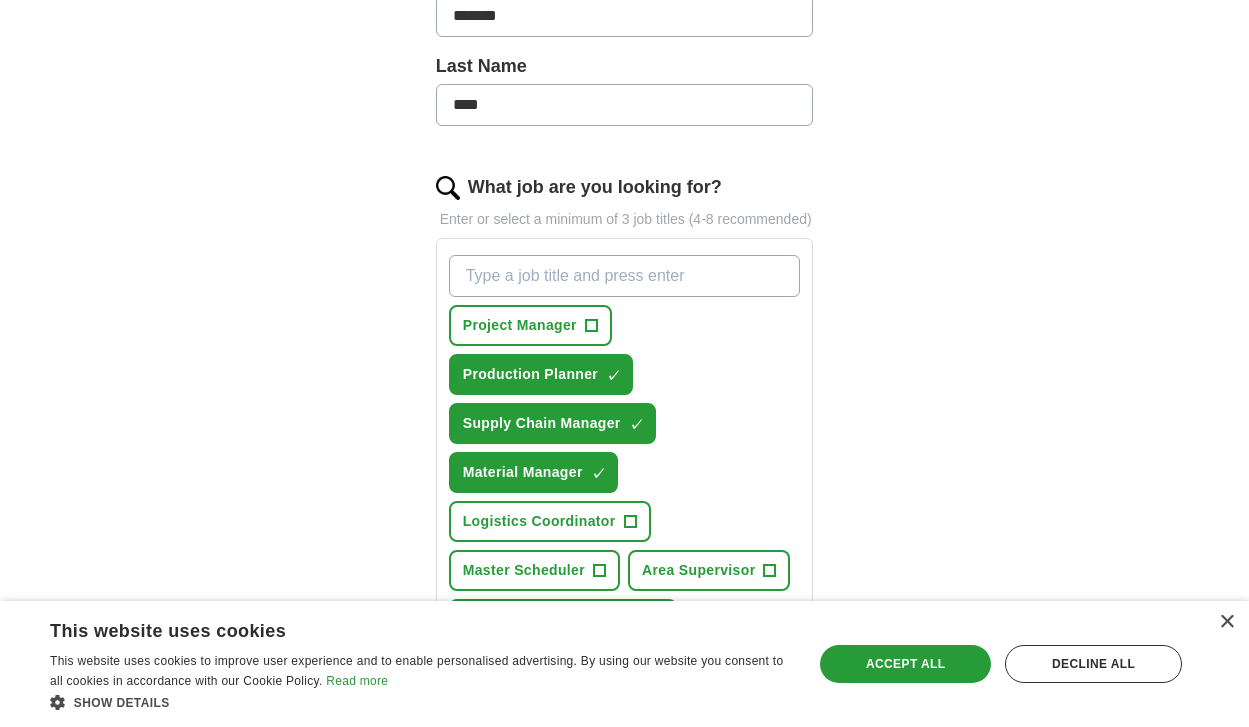 click on "+" at bounding box center [630, 522] 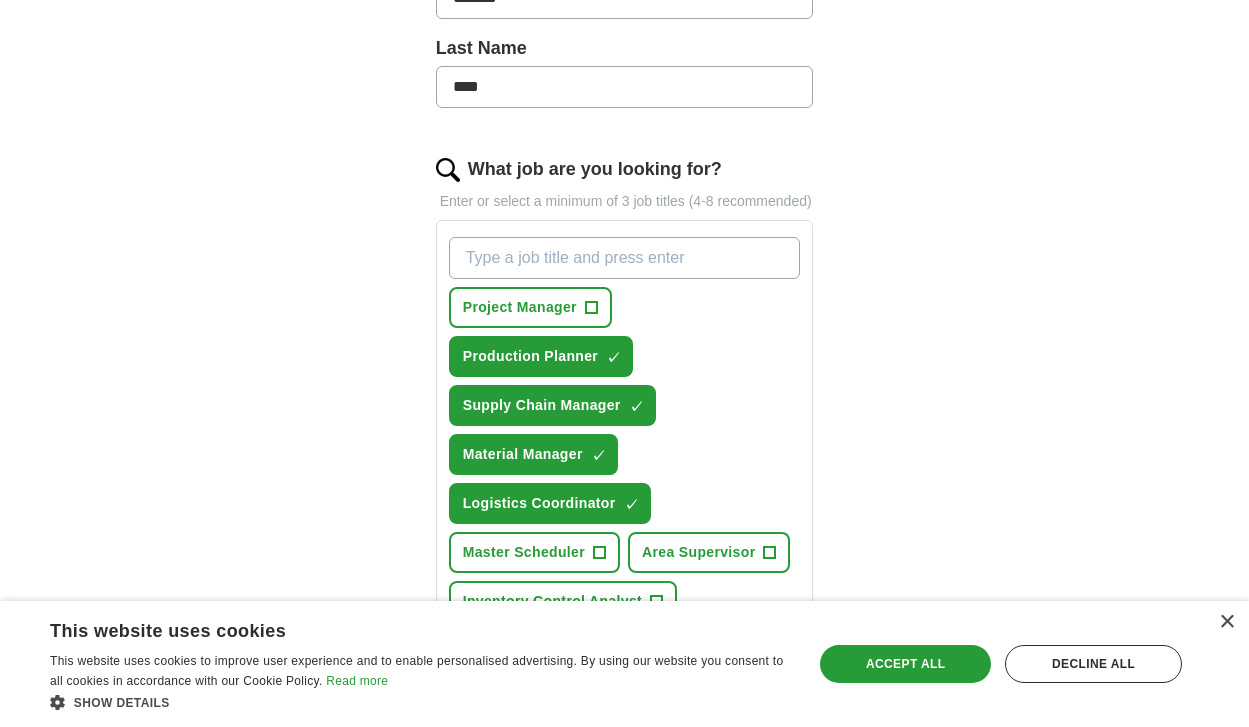 scroll, scrollTop: 574, scrollLeft: 0, axis: vertical 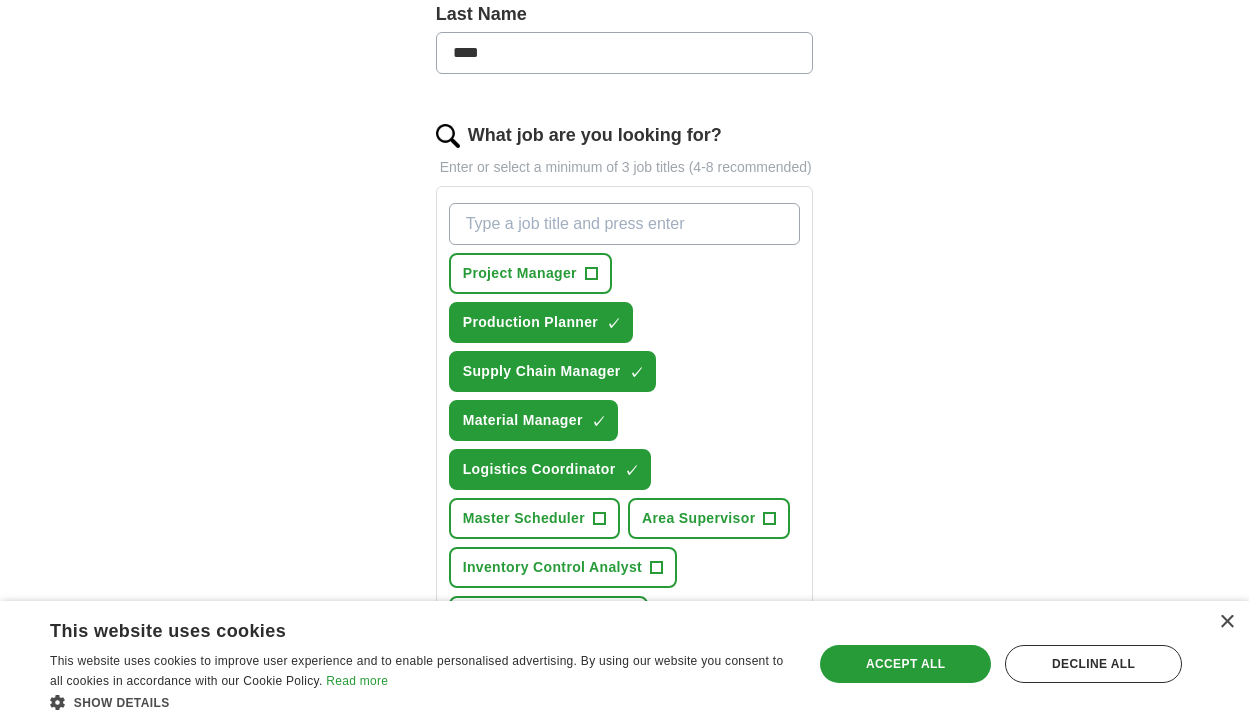 click on "+" at bounding box center (600, 519) 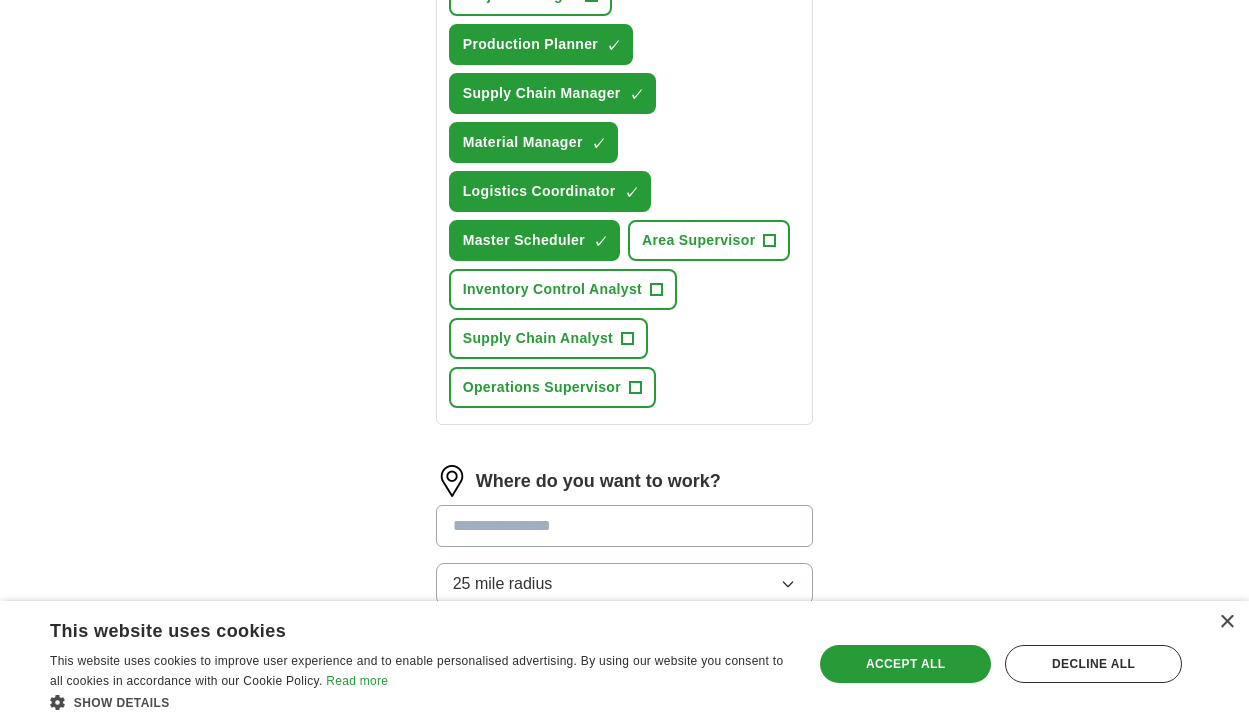 scroll, scrollTop: 856, scrollLeft: 0, axis: vertical 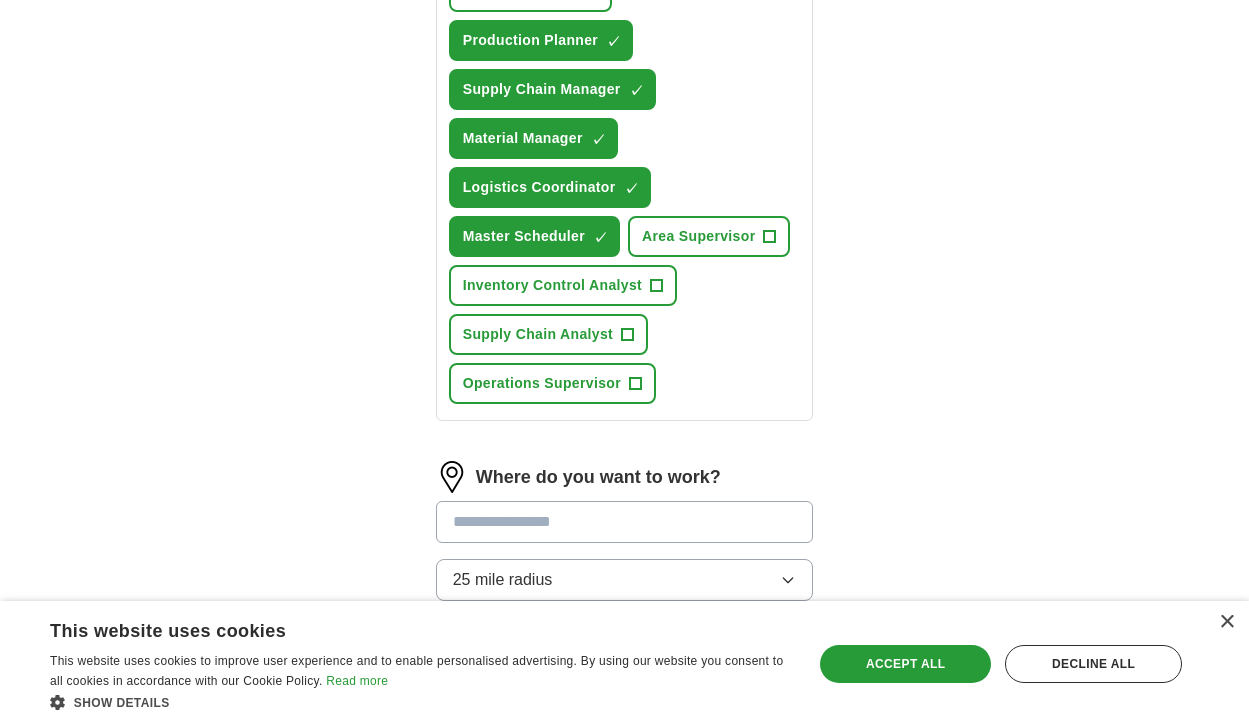 click on "Inventory Control Analyst +" at bounding box center [563, 285] 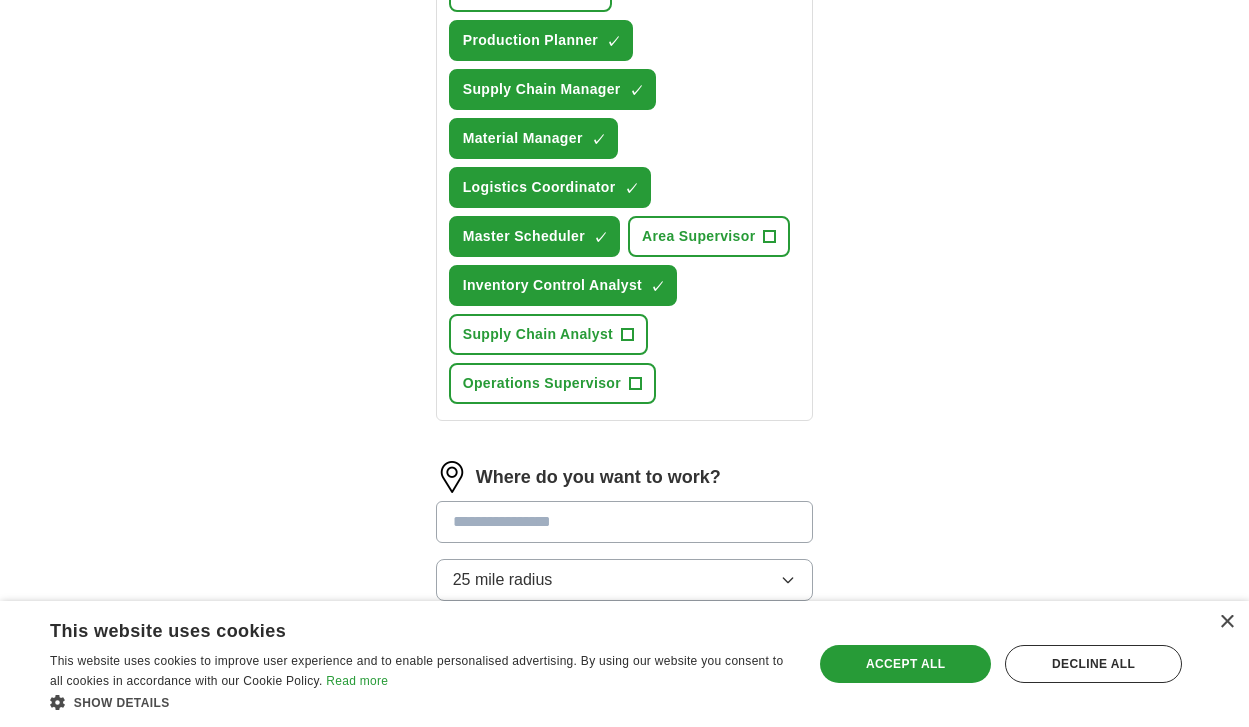 click on "+" at bounding box center [628, 335] 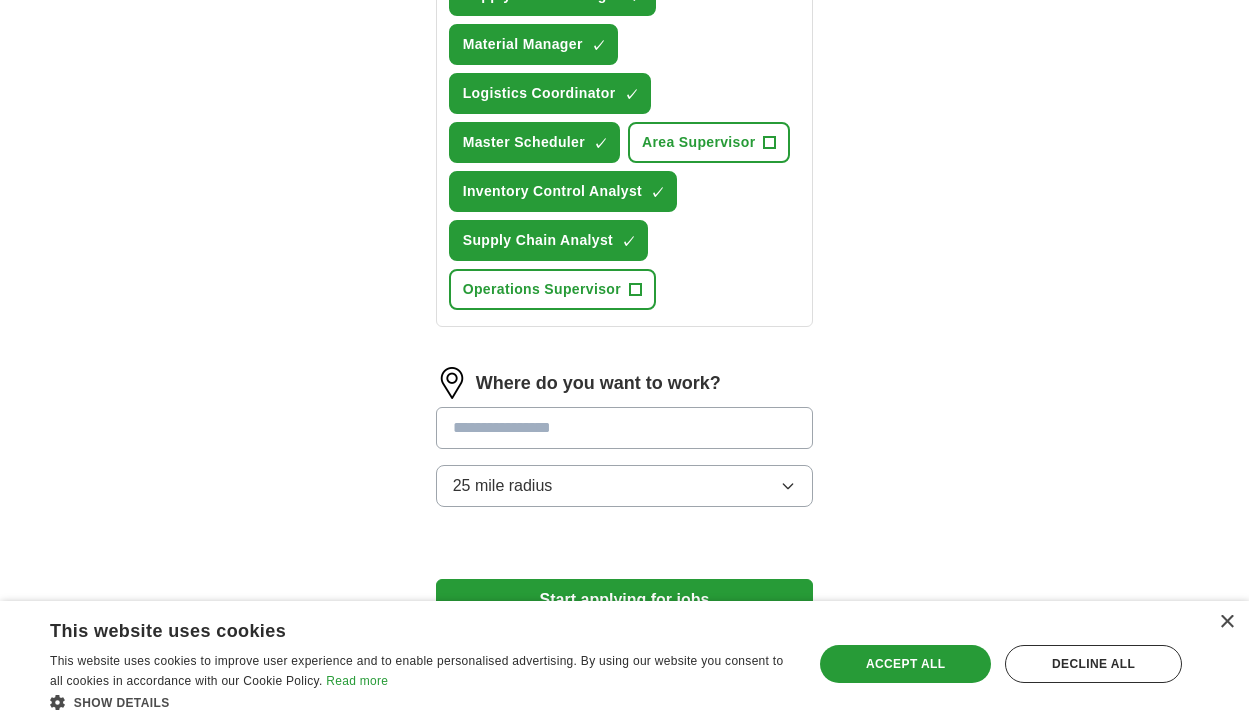 scroll, scrollTop: 992, scrollLeft: 0, axis: vertical 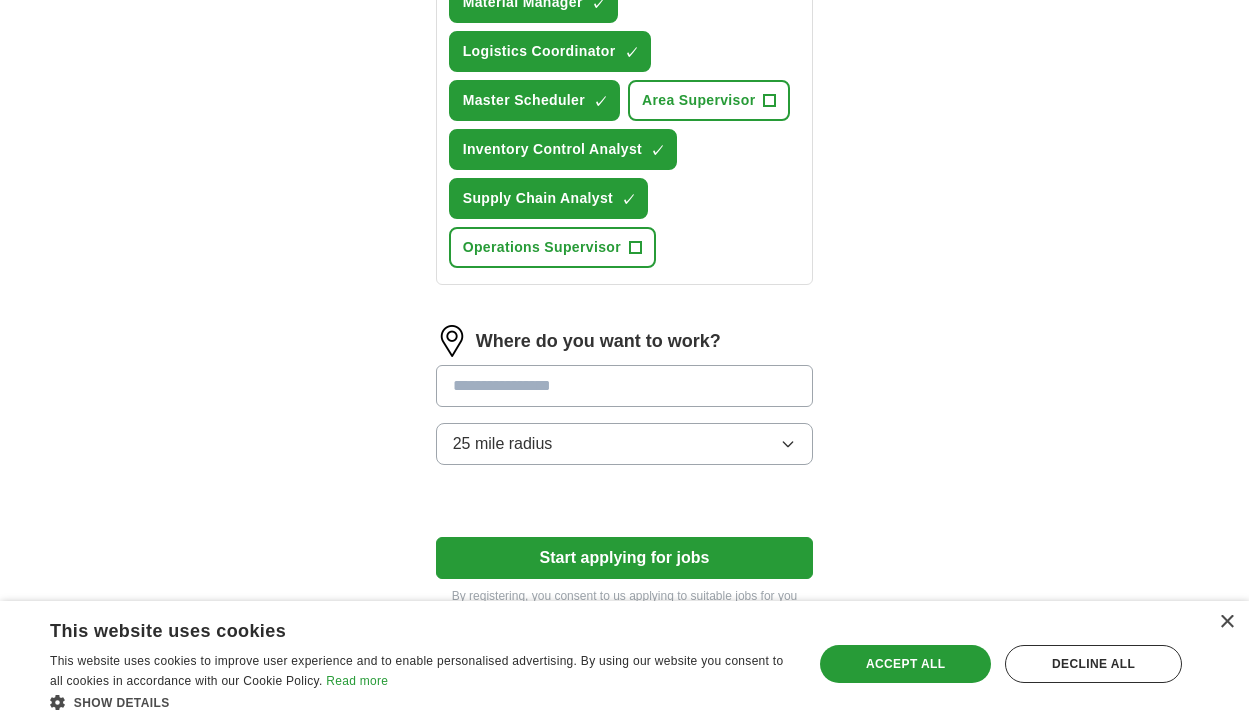 click at bounding box center [625, 386] 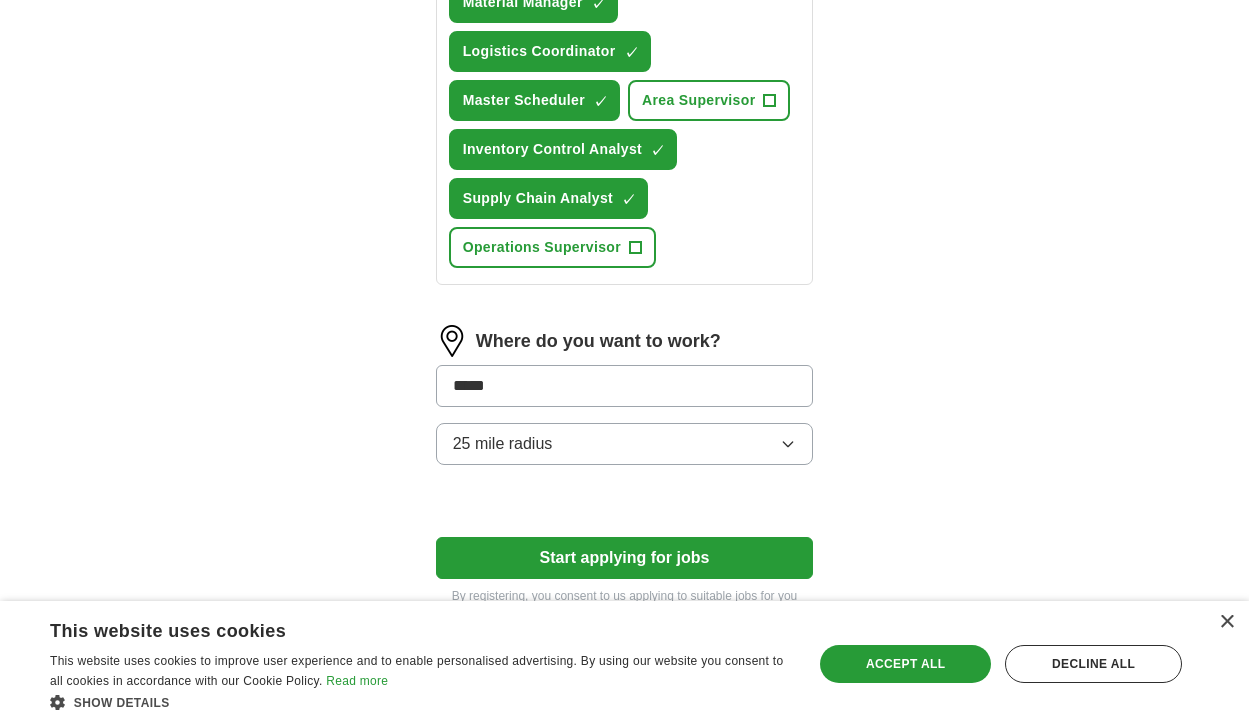 type on "******" 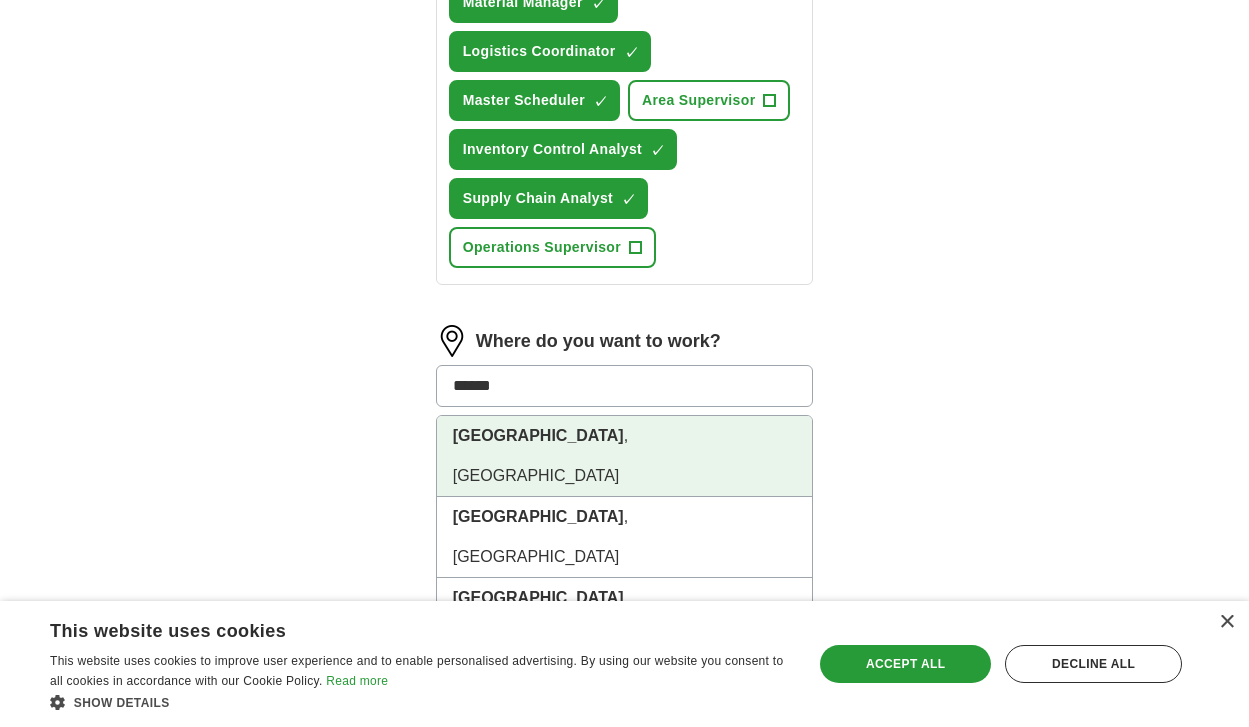 click on "[GEOGRAPHIC_DATA] , [GEOGRAPHIC_DATA]" at bounding box center [625, 456] 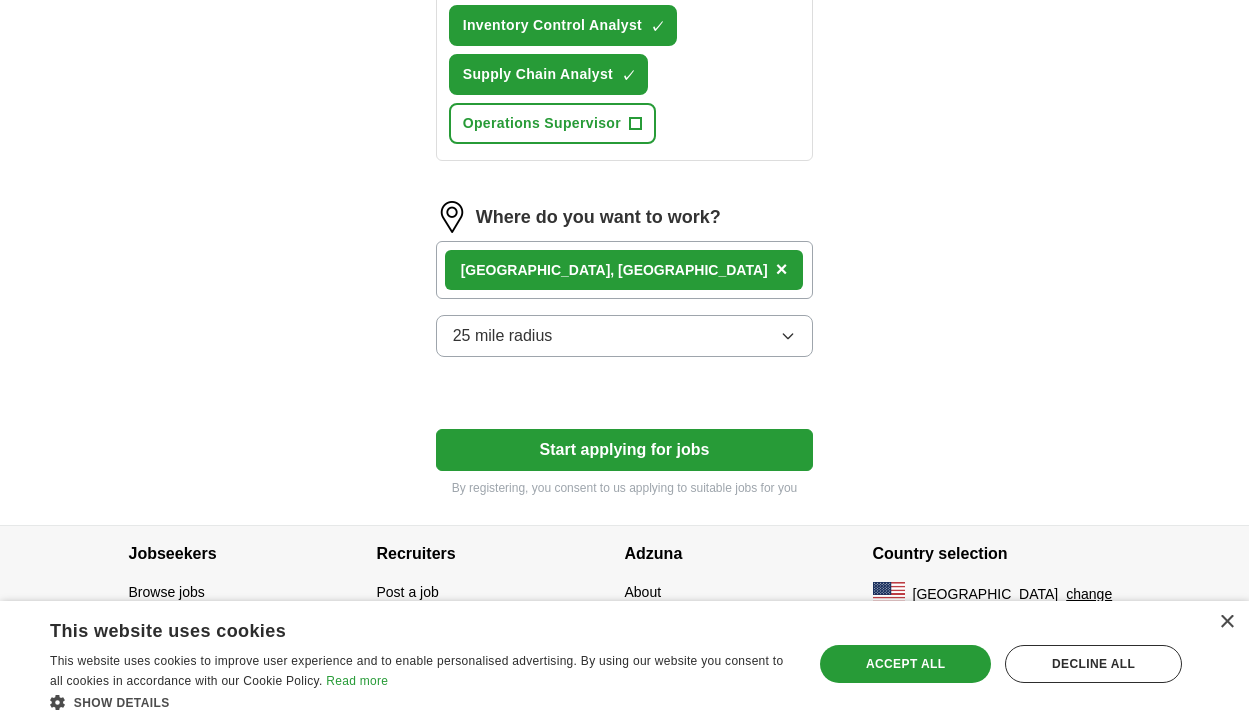 scroll, scrollTop: 1137, scrollLeft: 0, axis: vertical 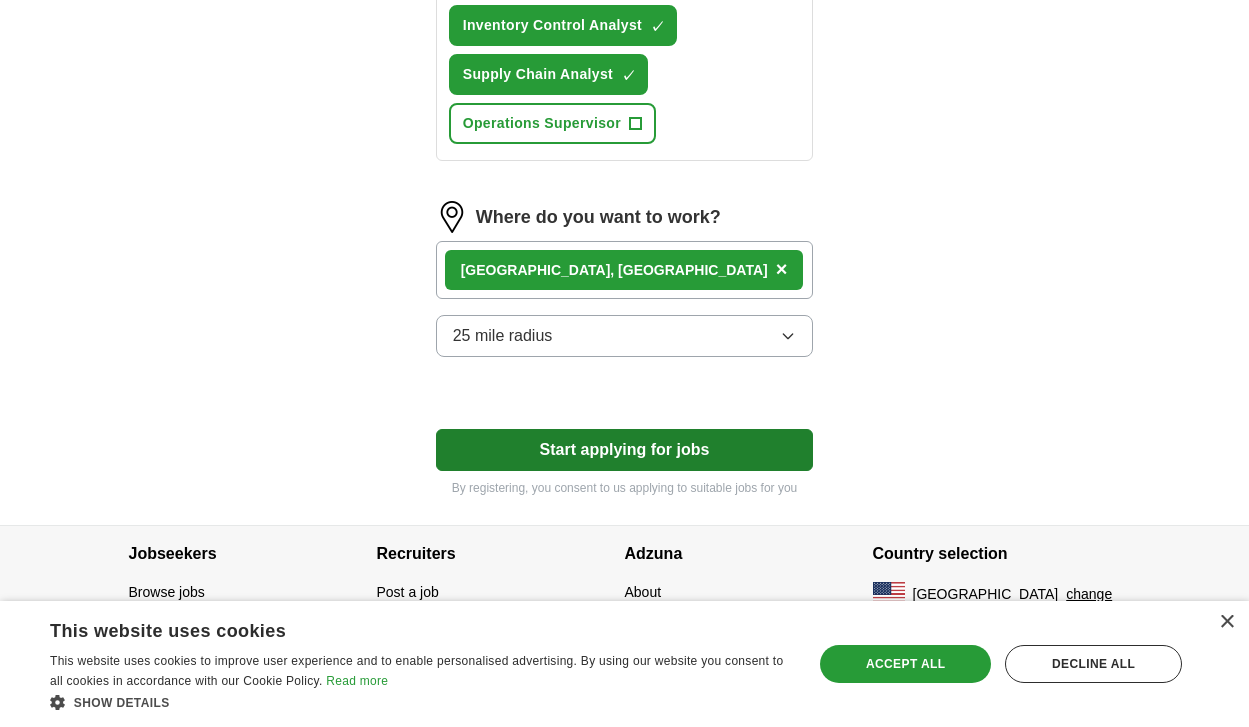 click on "Start applying for jobs" at bounding box center [625, 450] 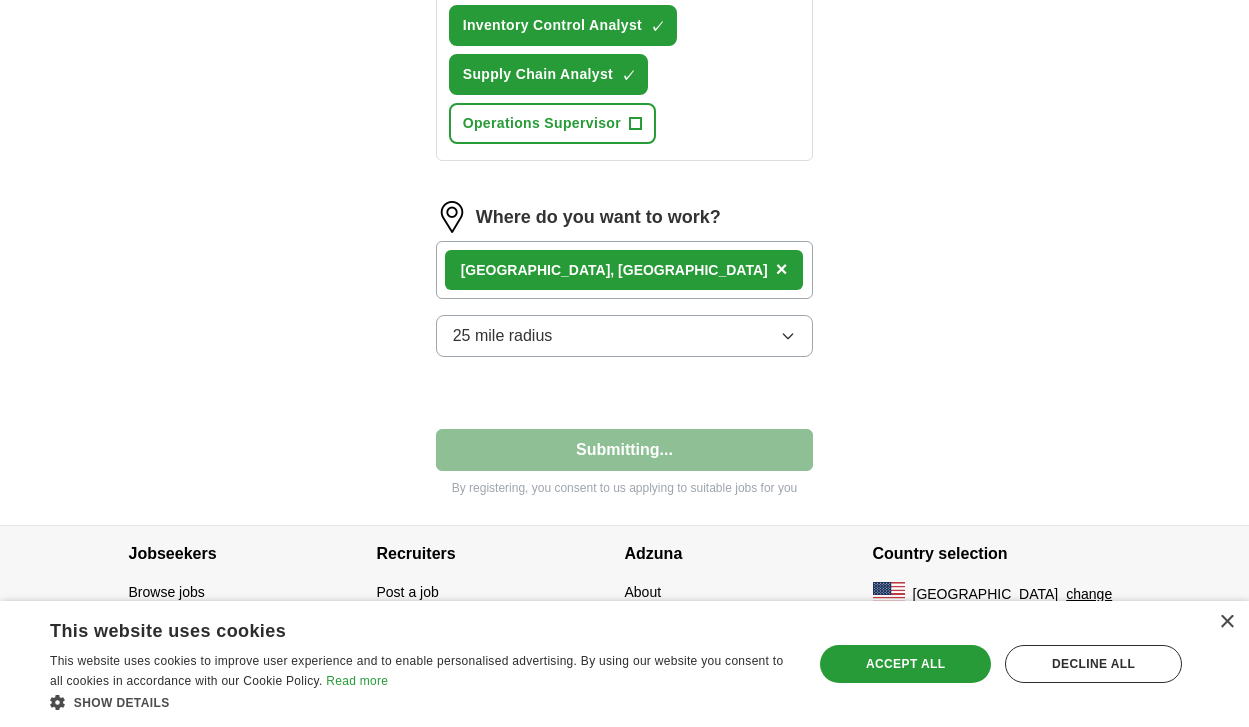 select on "**" 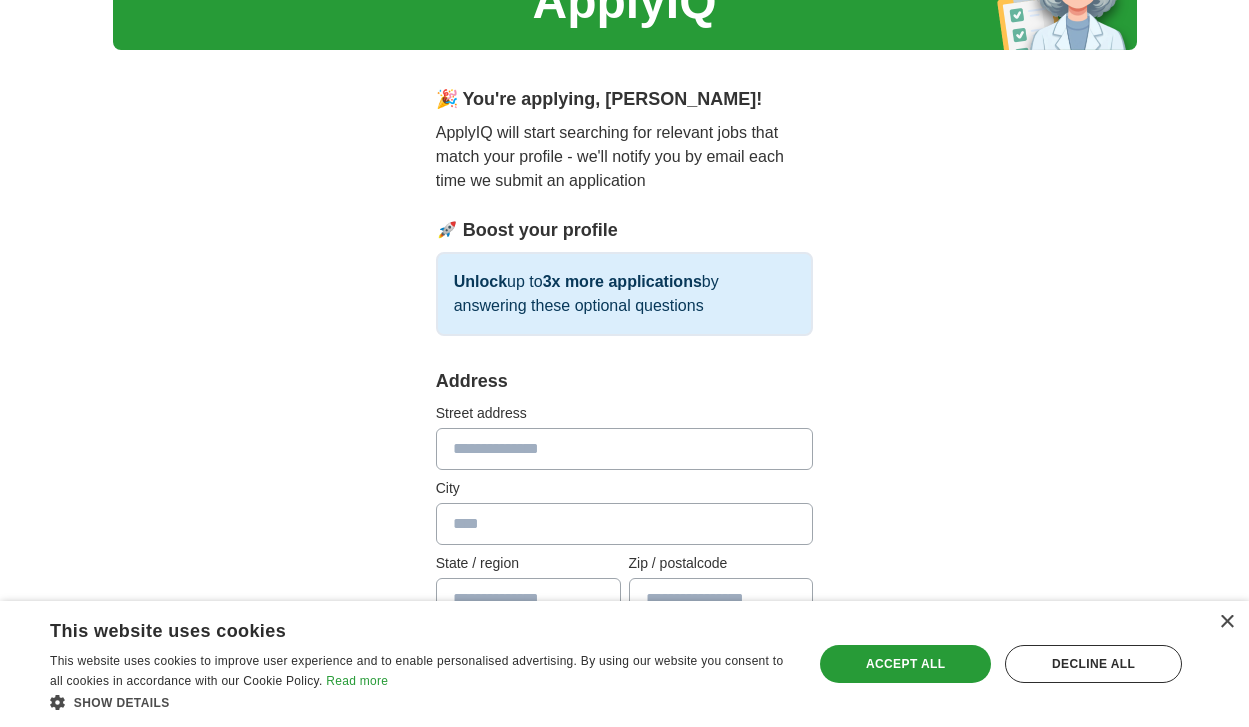 scroll, scrollTop: 286, scrollLeft: 0, axis: vertical 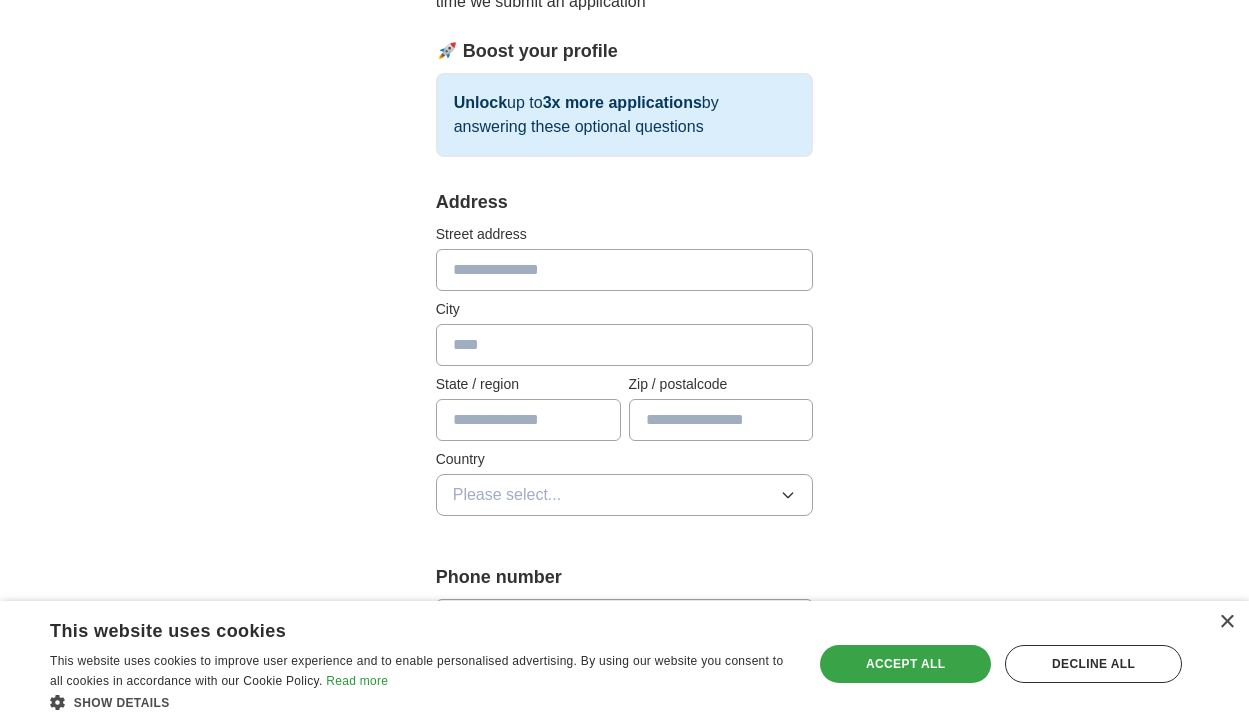 click on "Accept all" at bounding box center (905, 664) 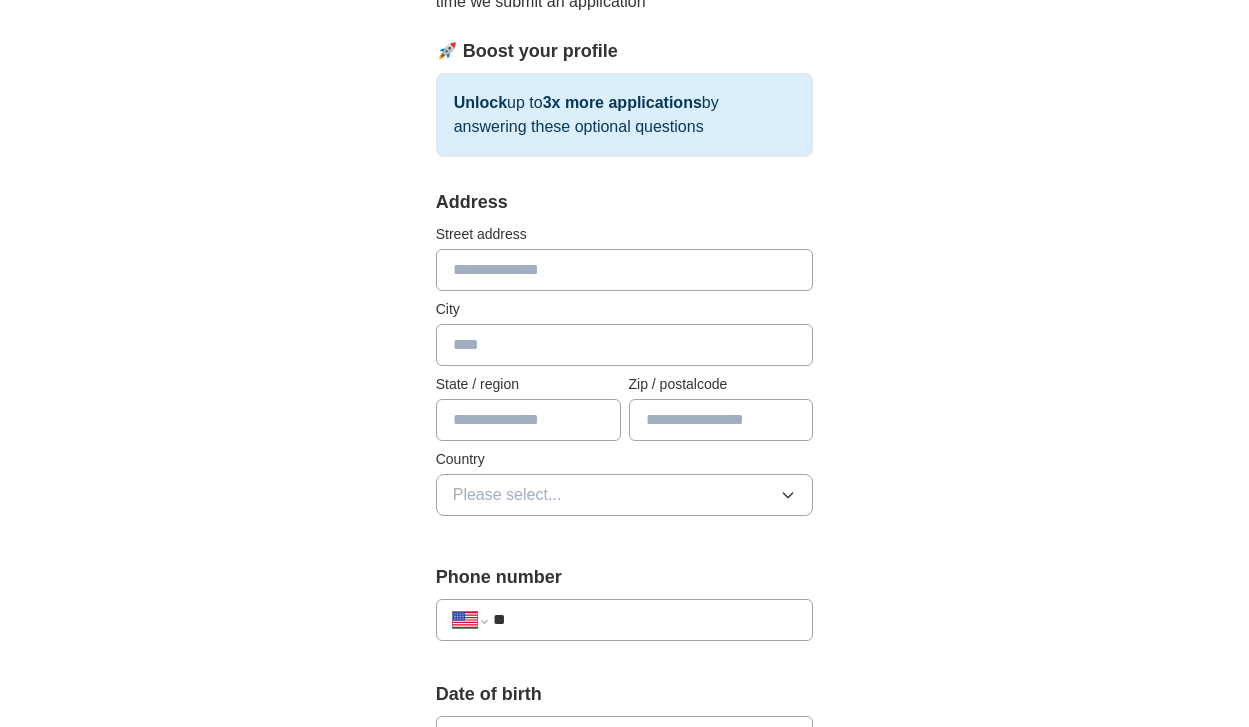 click at bounding box center (625, 270) 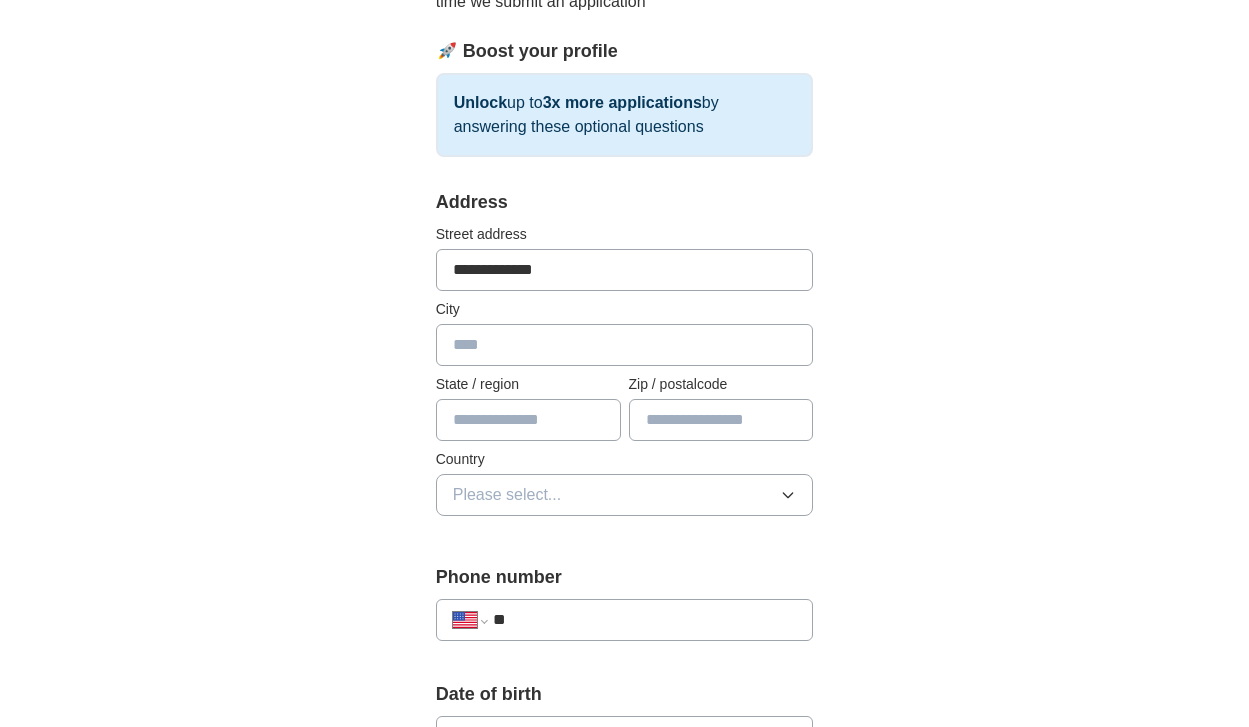 type on "**********" 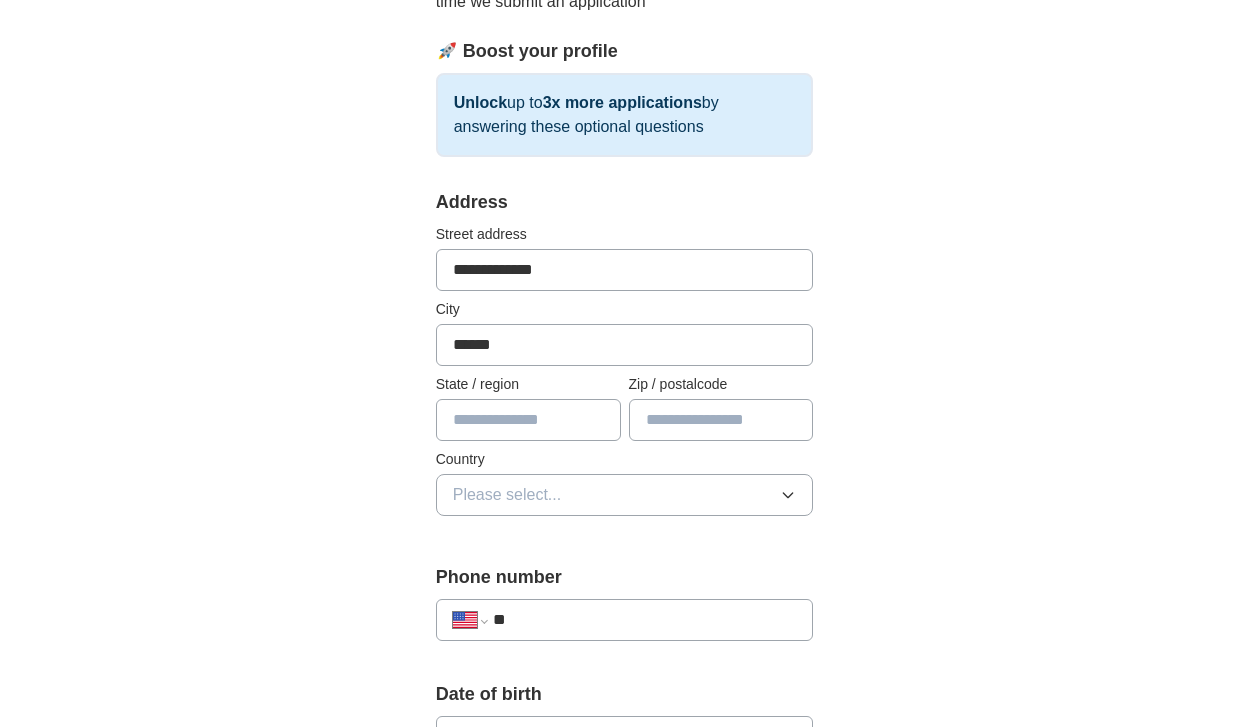 type on "******" 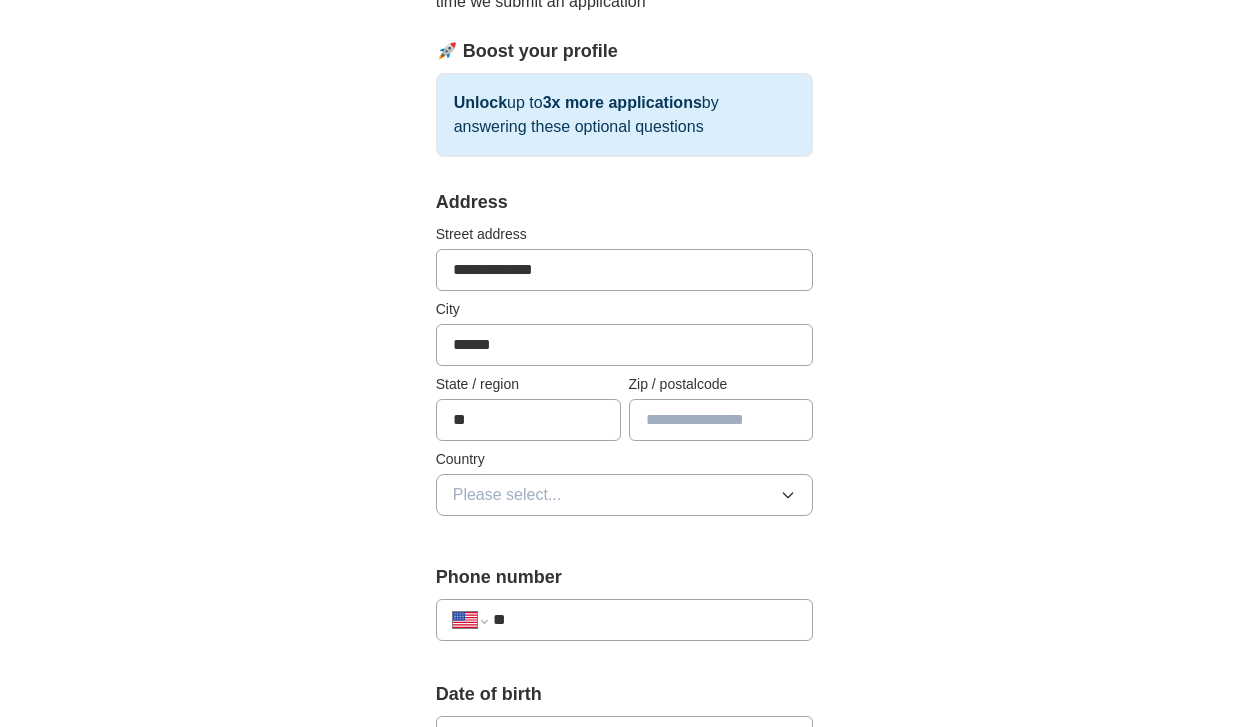 type on "****" 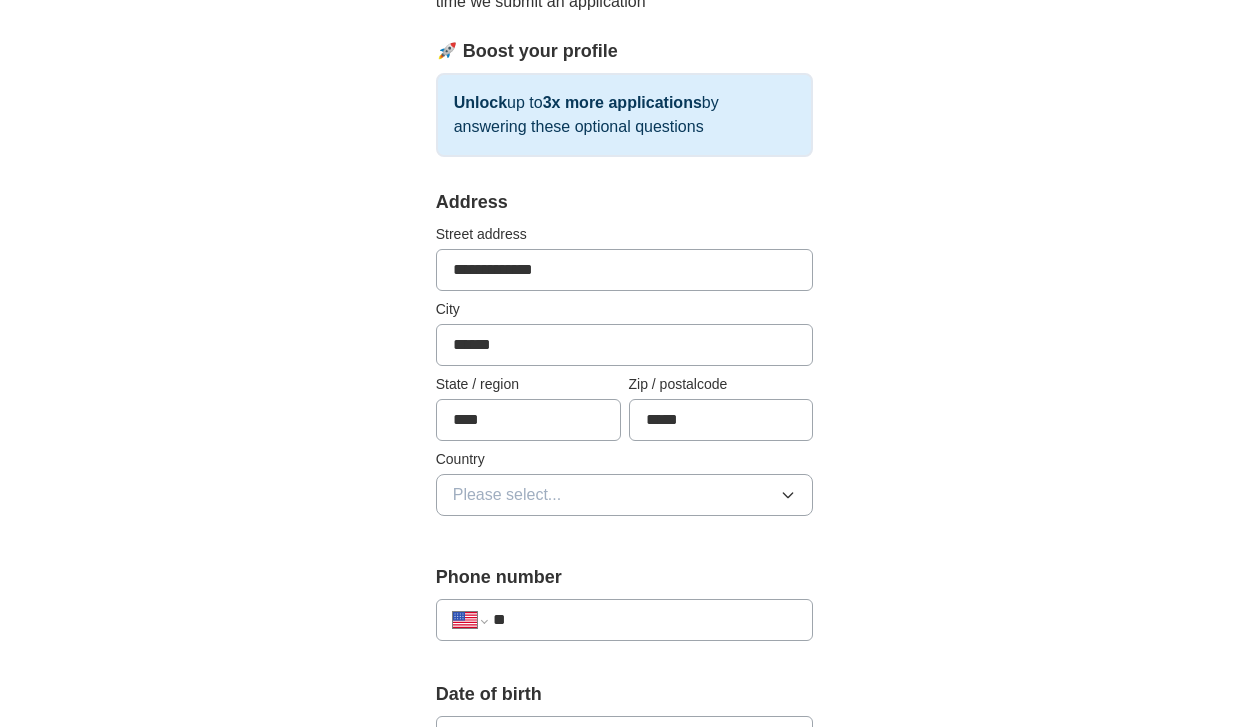 type on "*****" 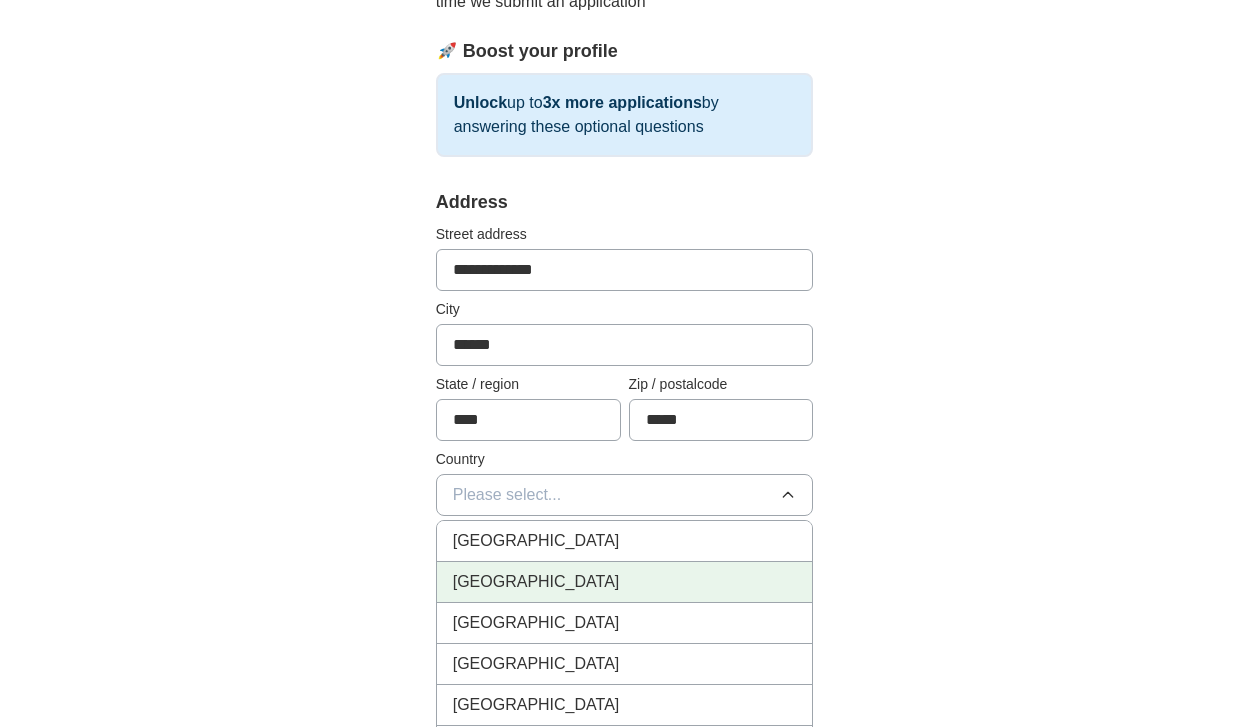 click on "[GEOGRAPHIC_DATA]" at bounding box center [625, 582] 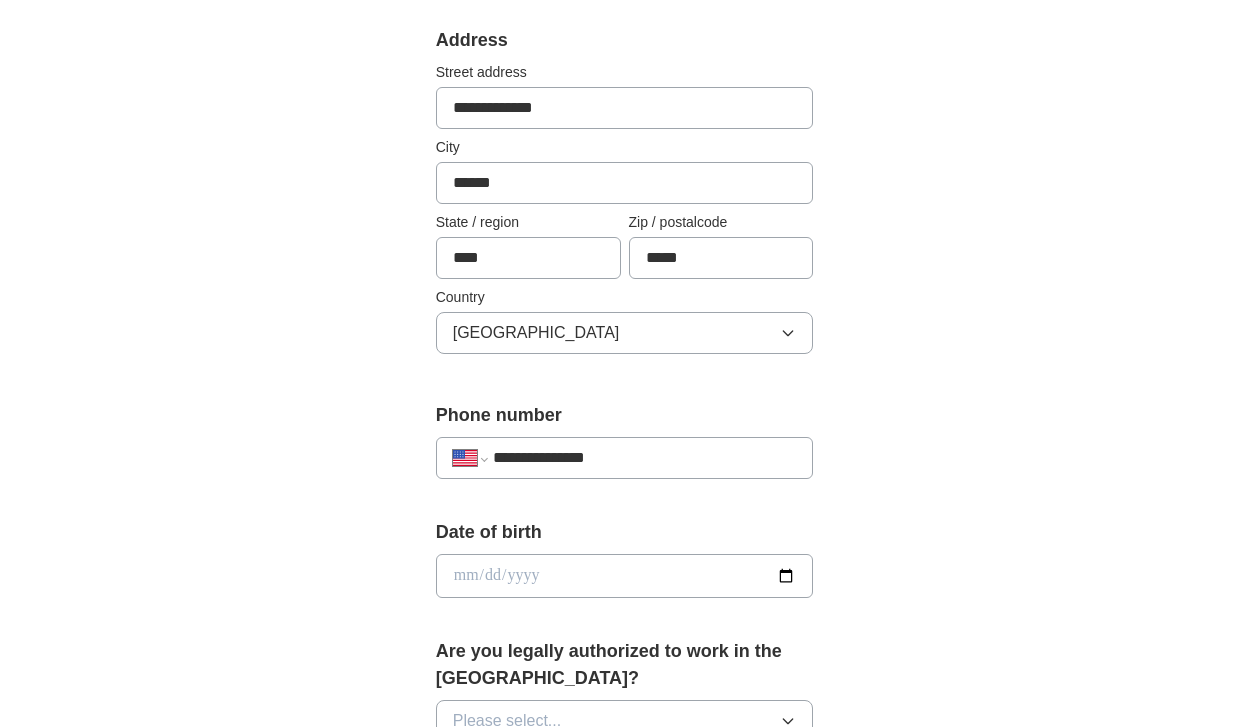 scroll, scrollTop: 452, scrollLeft: 0, axis: vertical 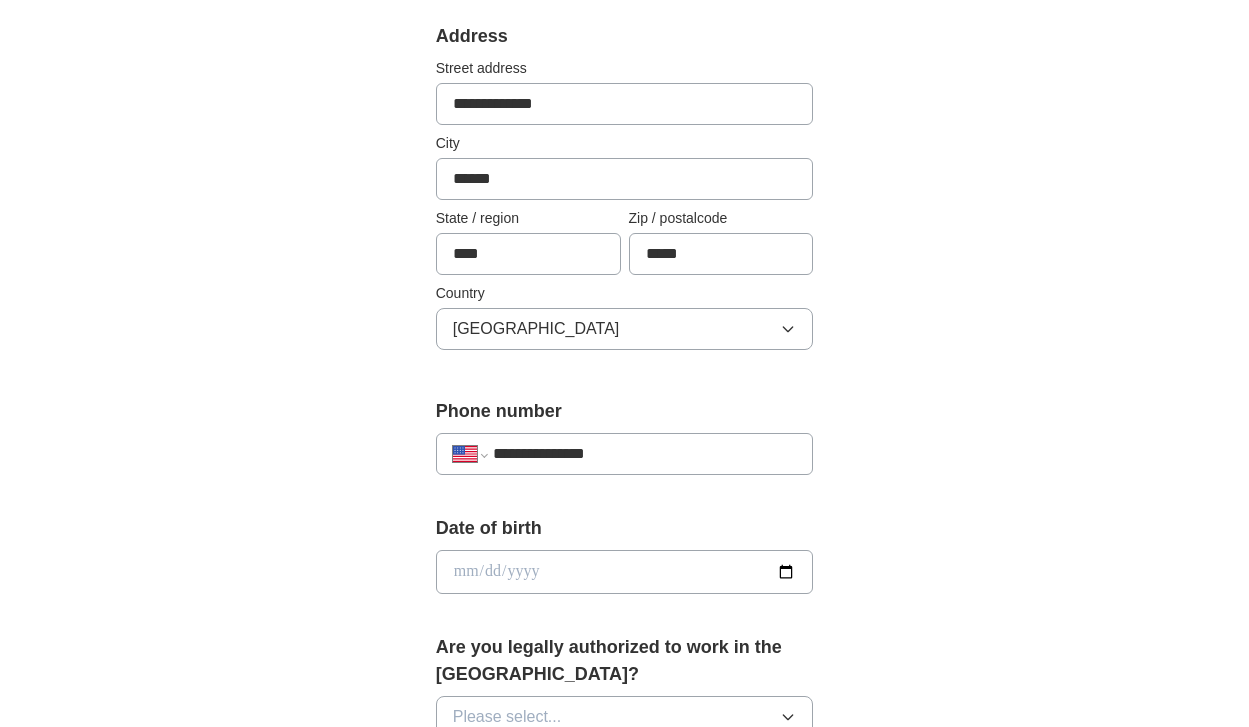 type on "**********" 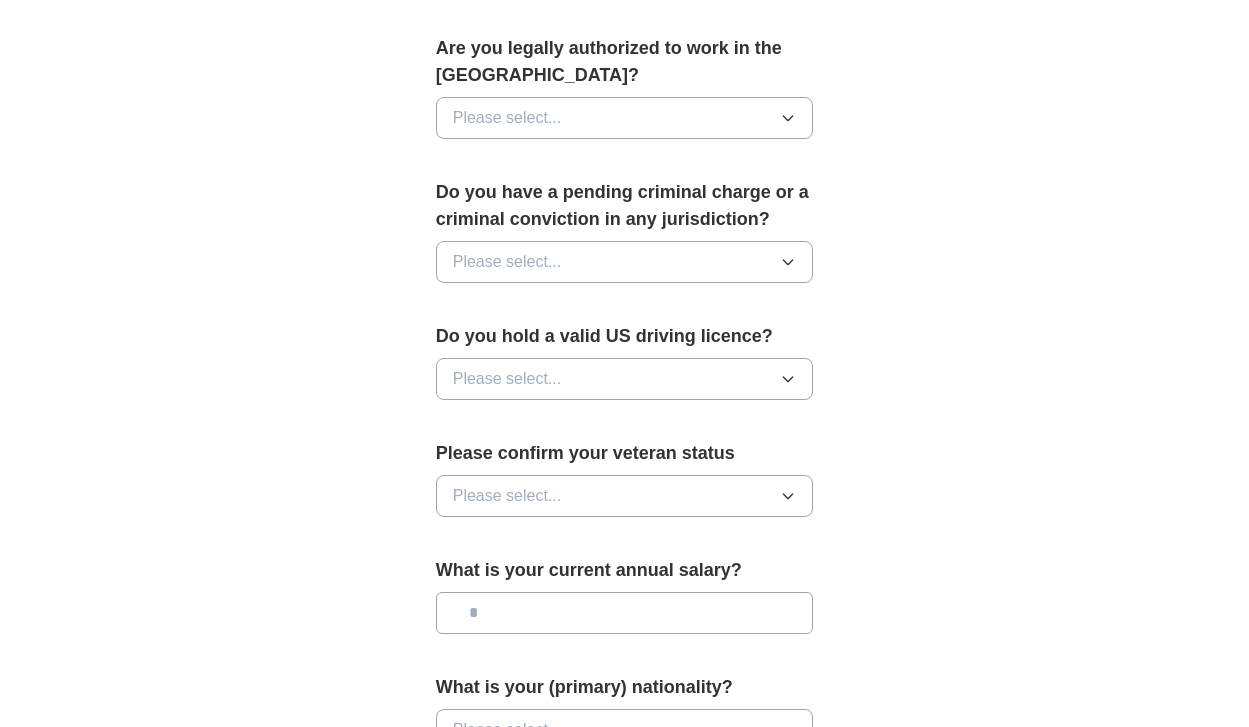 click at bounding box center [625, -27] 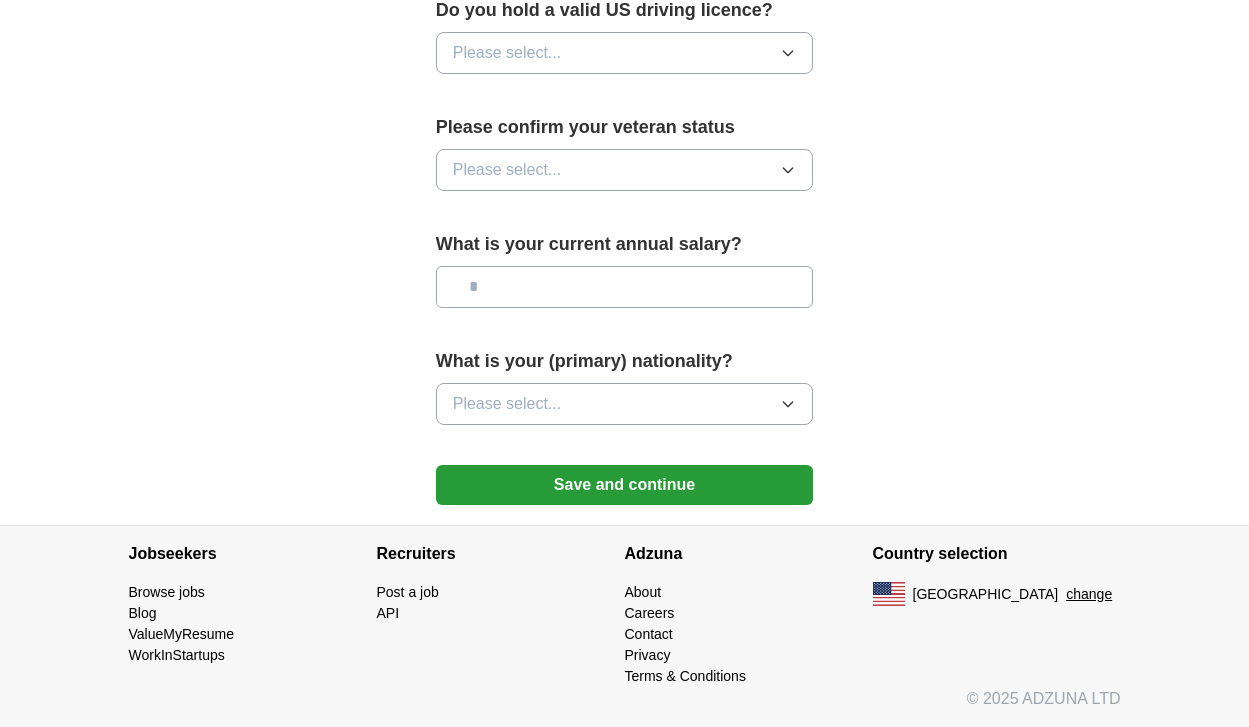 scroll, scrollTop: 499, scrollLeft: 0, axis: vertical 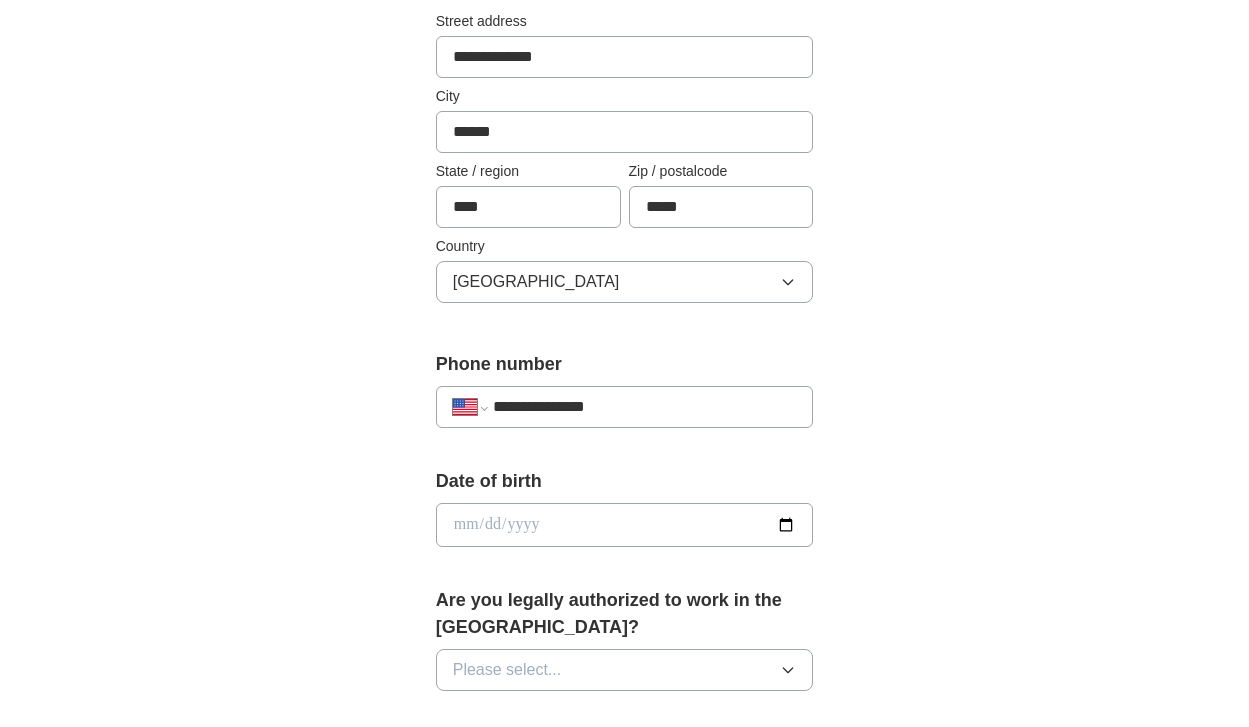 click at bounding box center (625, 525) 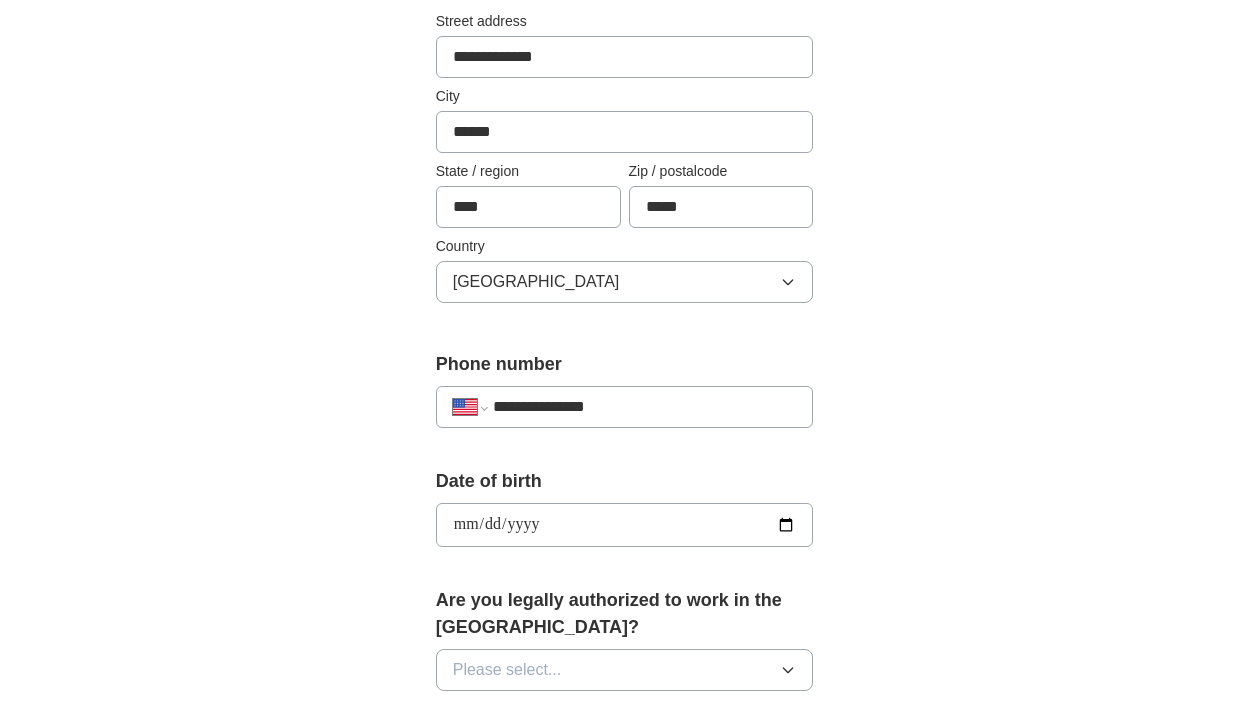 type on "**********" 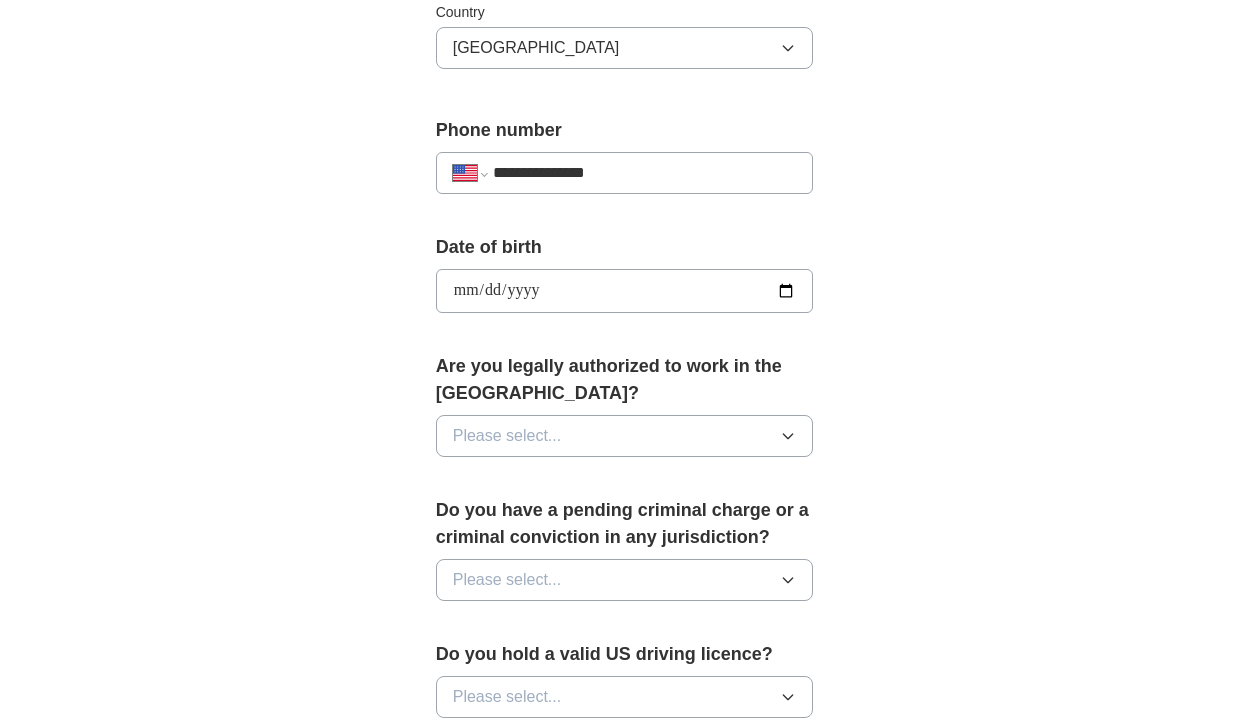 scroll, scrollTop: 839, scrollLeft: 0, axis: vertical 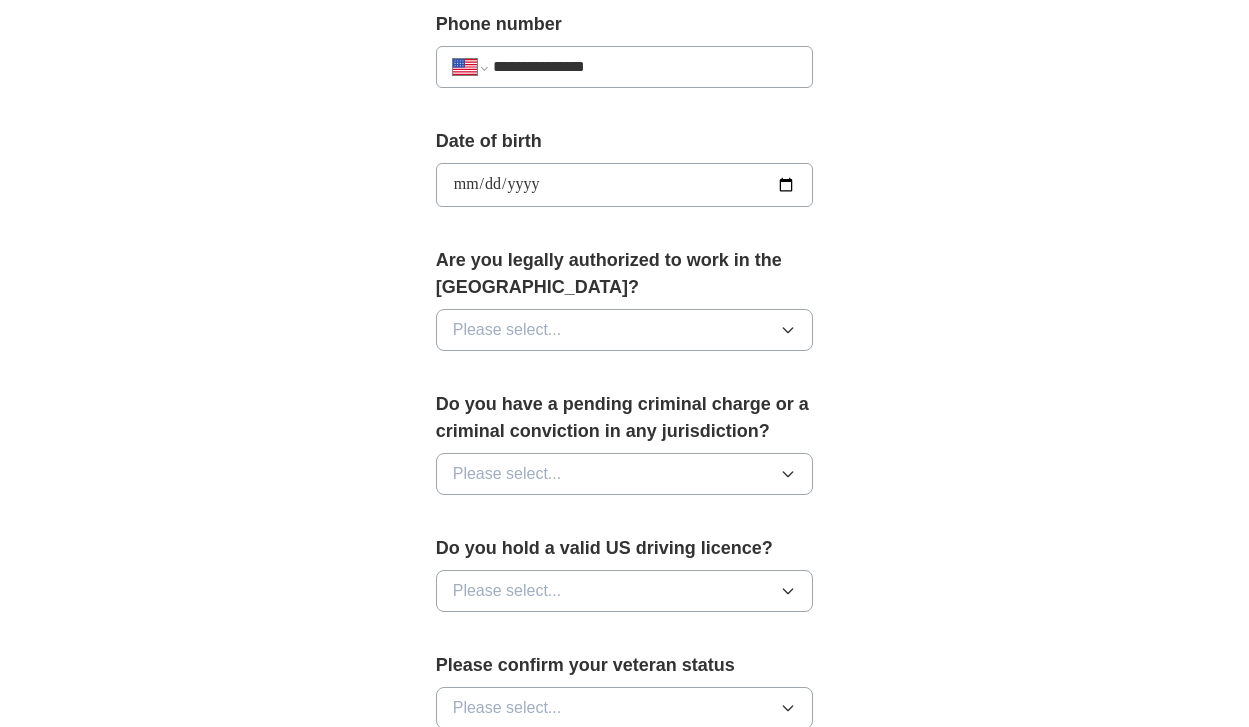click on "Please select..." at bounding box center (625, 330) 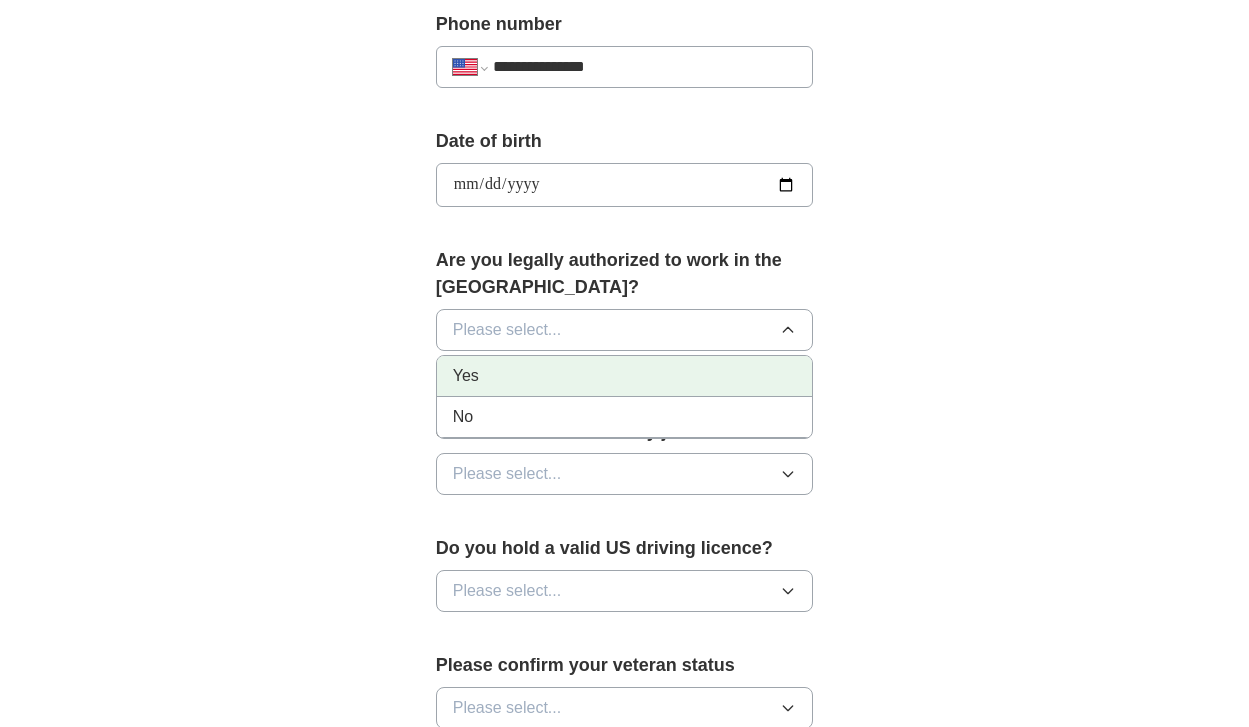 click on "Yes" at bounding box center [625, 376] 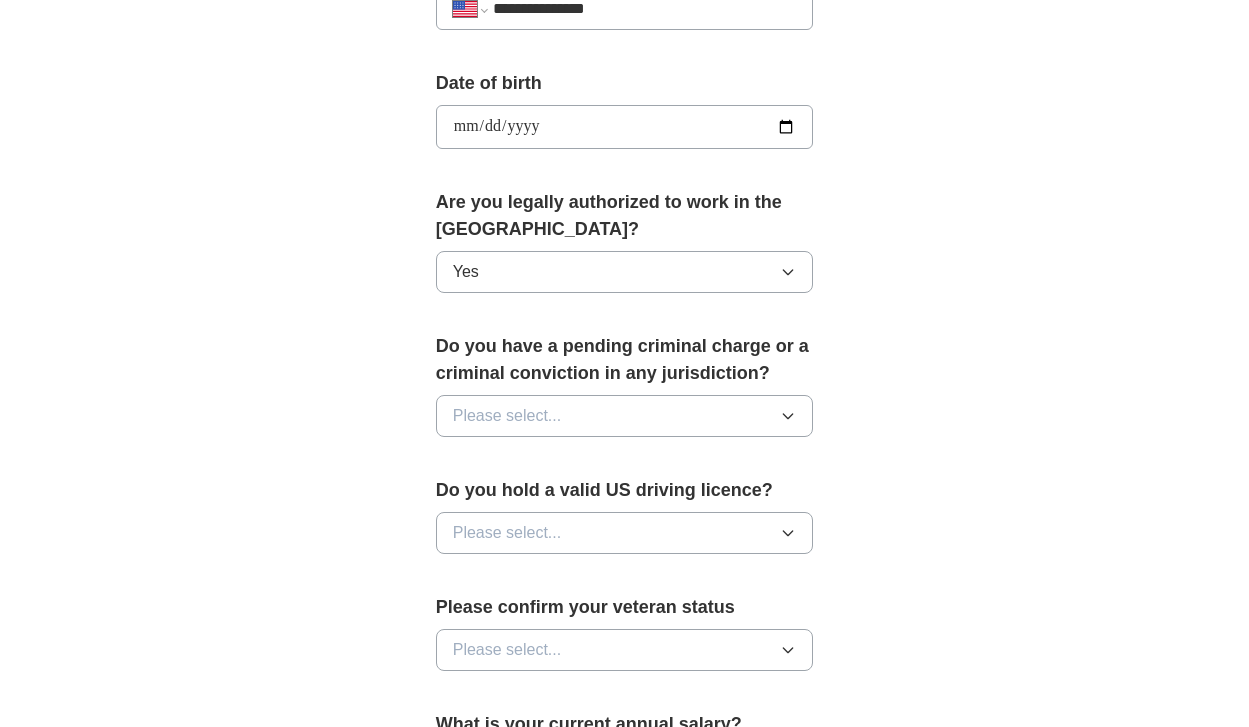 scroll, scrollTop: 901, scrollLeft: 0, axis: vertical 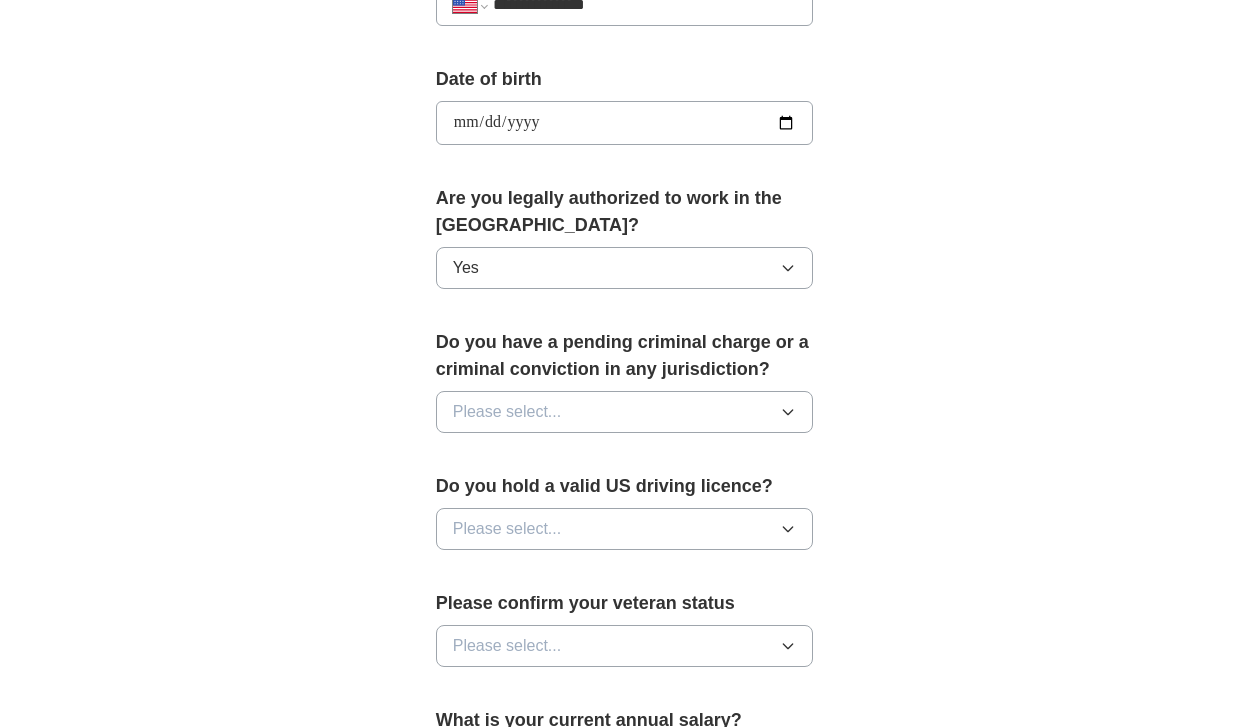 click on "Please select..." at bounding box center [507, 412] 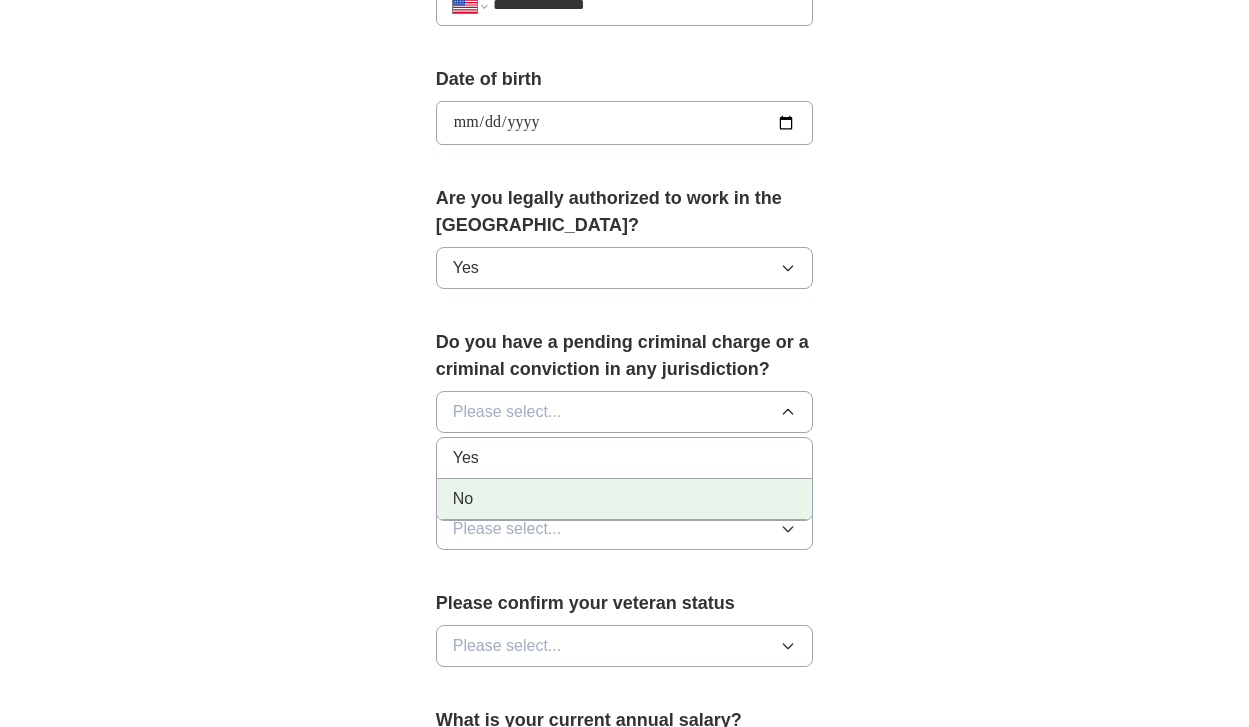 click on "No" at bounding box center [625, 499] 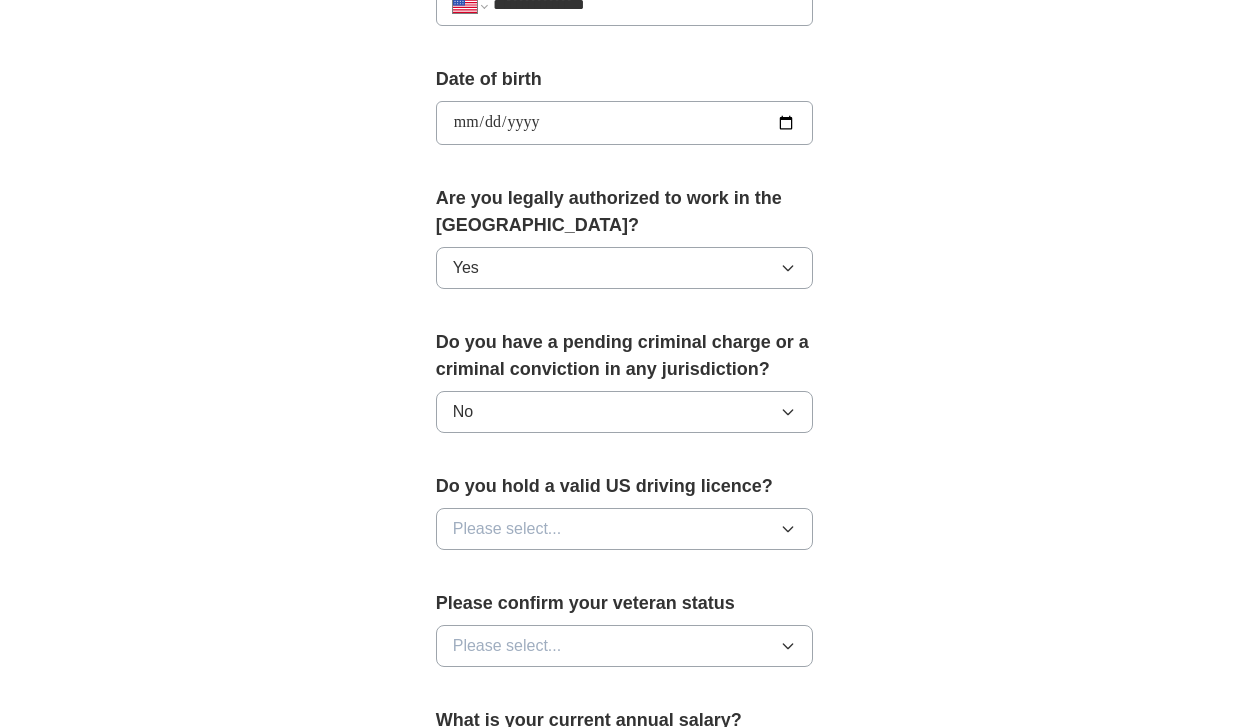 click on "Please select..." at bounding box center (625, 529) 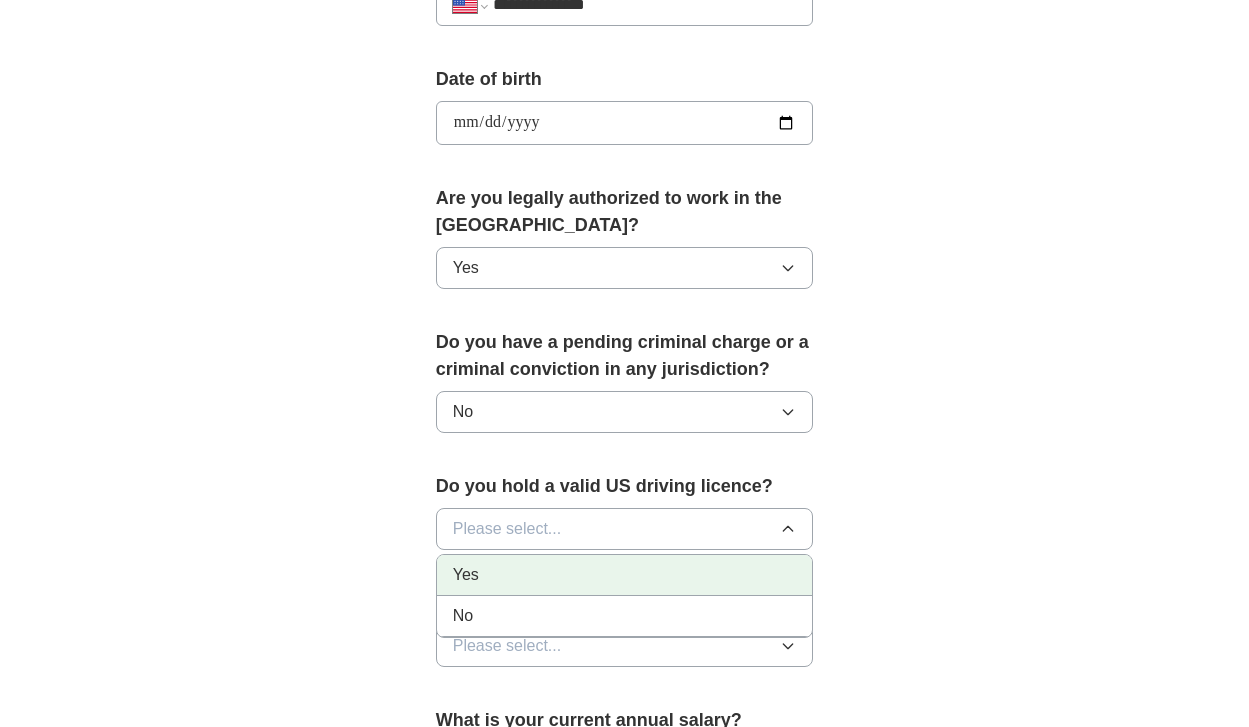 click on "Yes" at bounding box center [625, 575] 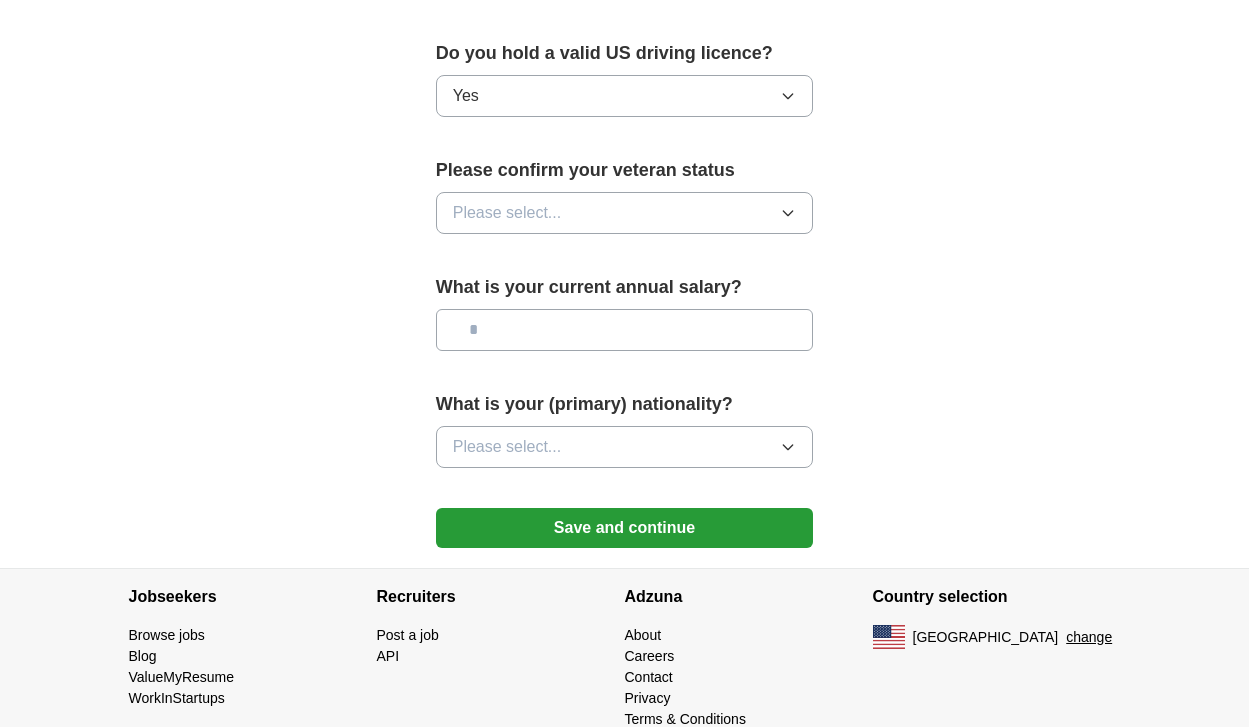 scroll, scrollTop: 1338, scrollLeft: 0, axis: vertical 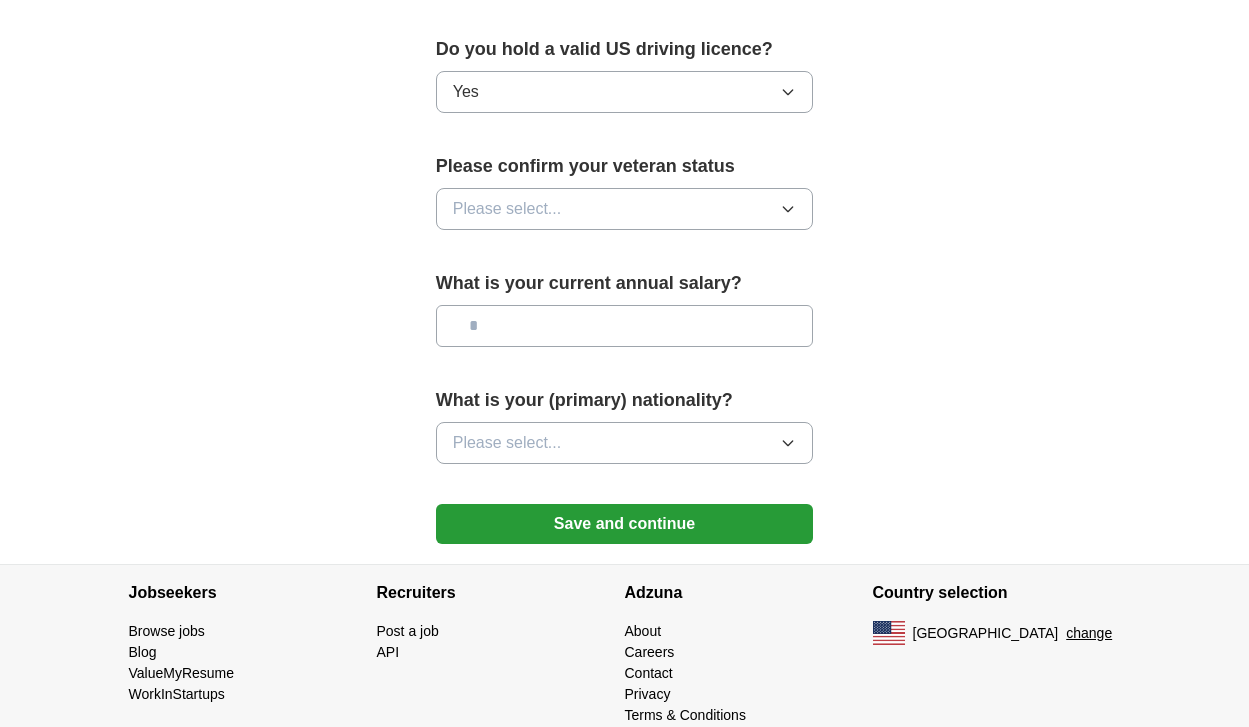 click on "Please select..." at bounding box center [625, 209] 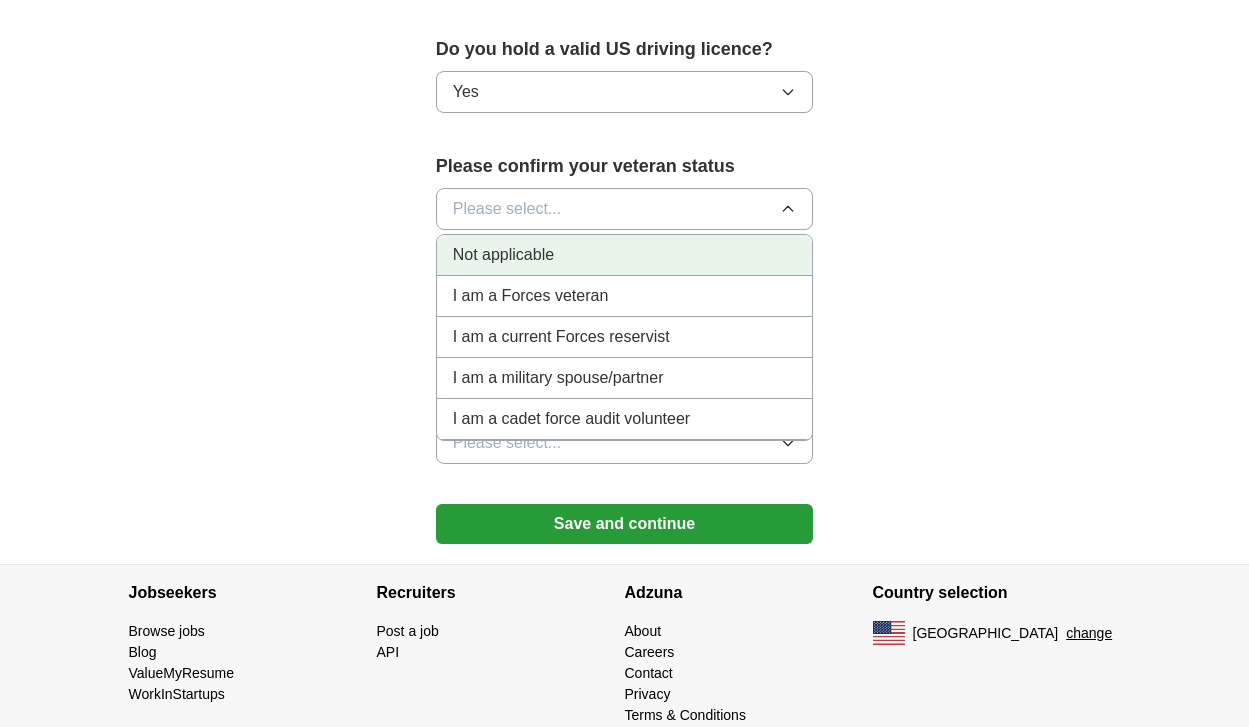 click on "Not applicable" at bounding box center [625, 255] 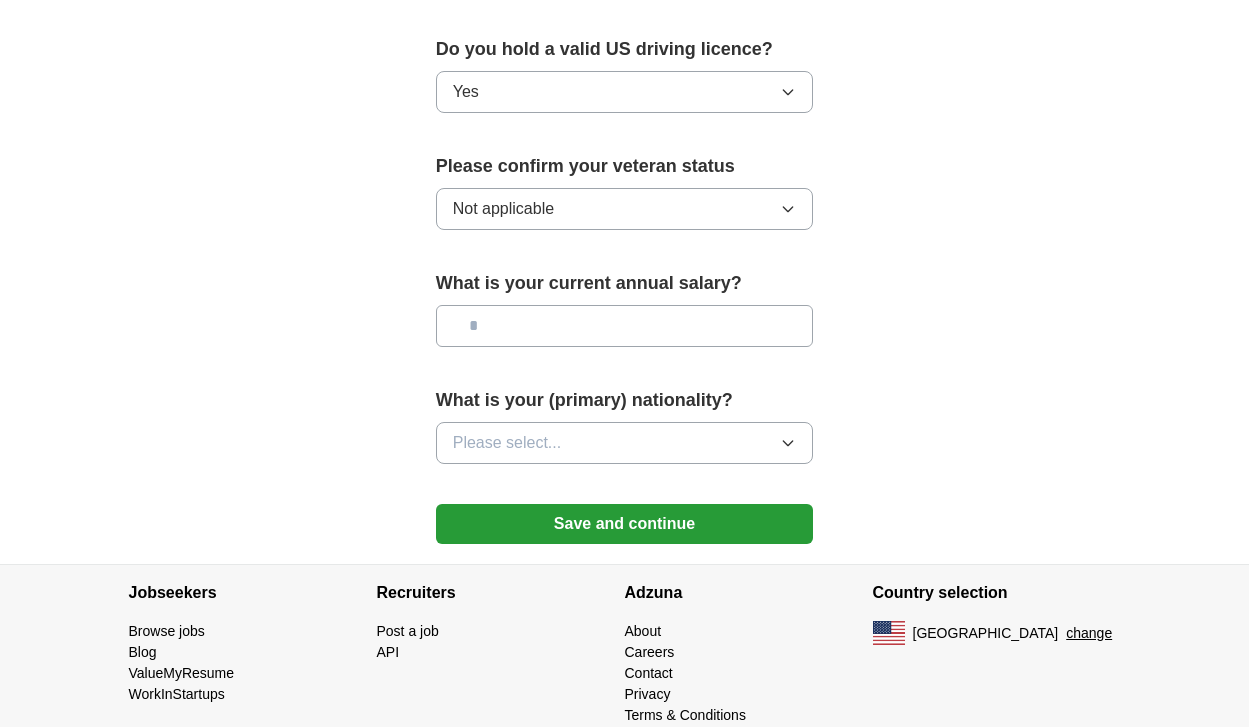 click at bounding box center [625, 326] 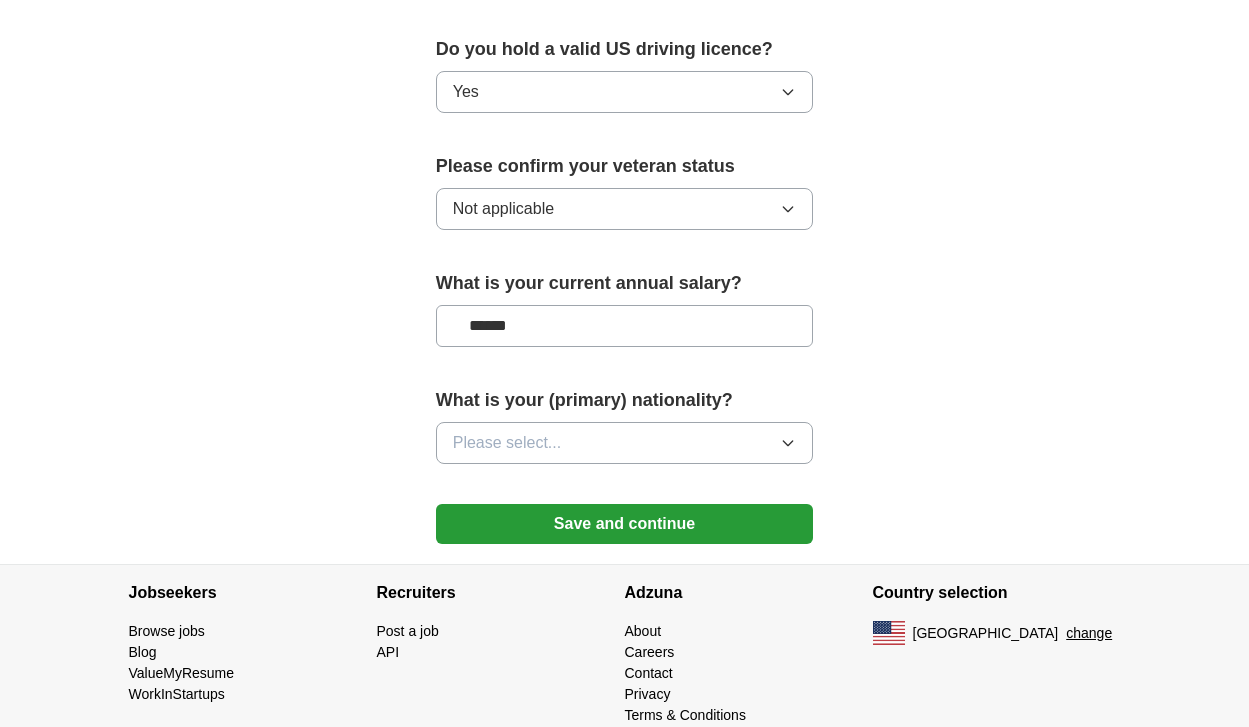 type on "*******" 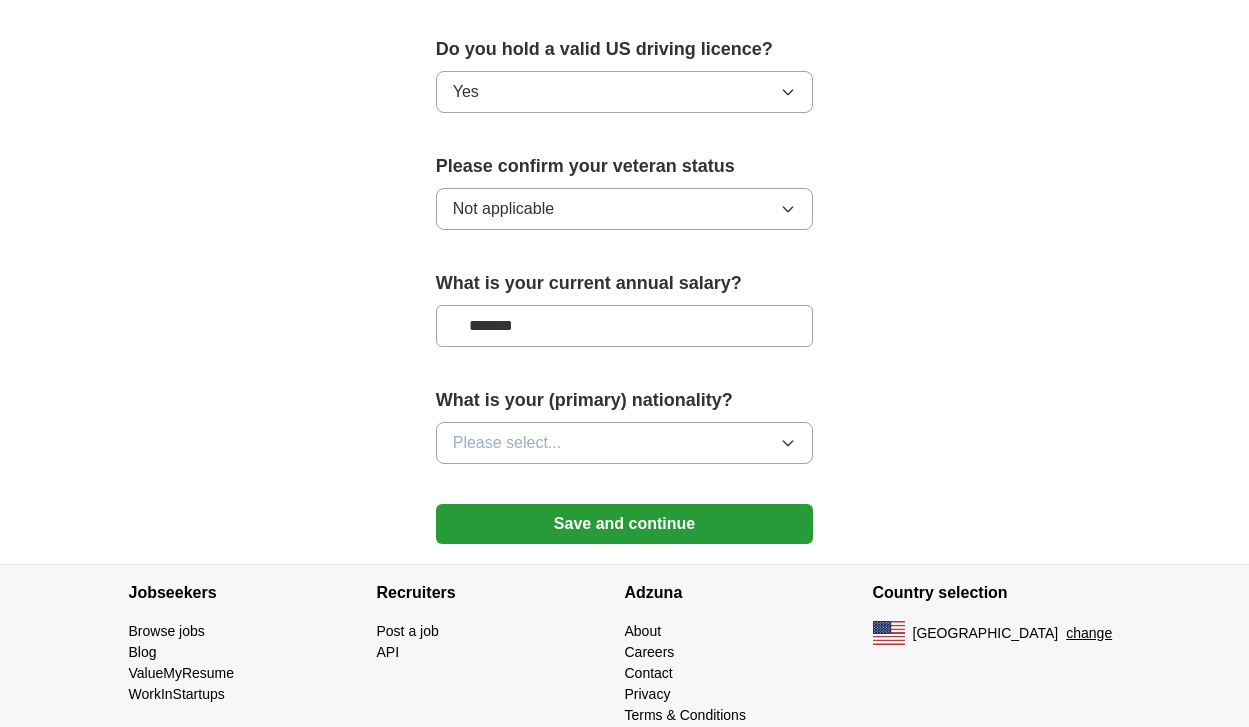 click on "Please select..." at bounding box center [625, 443] 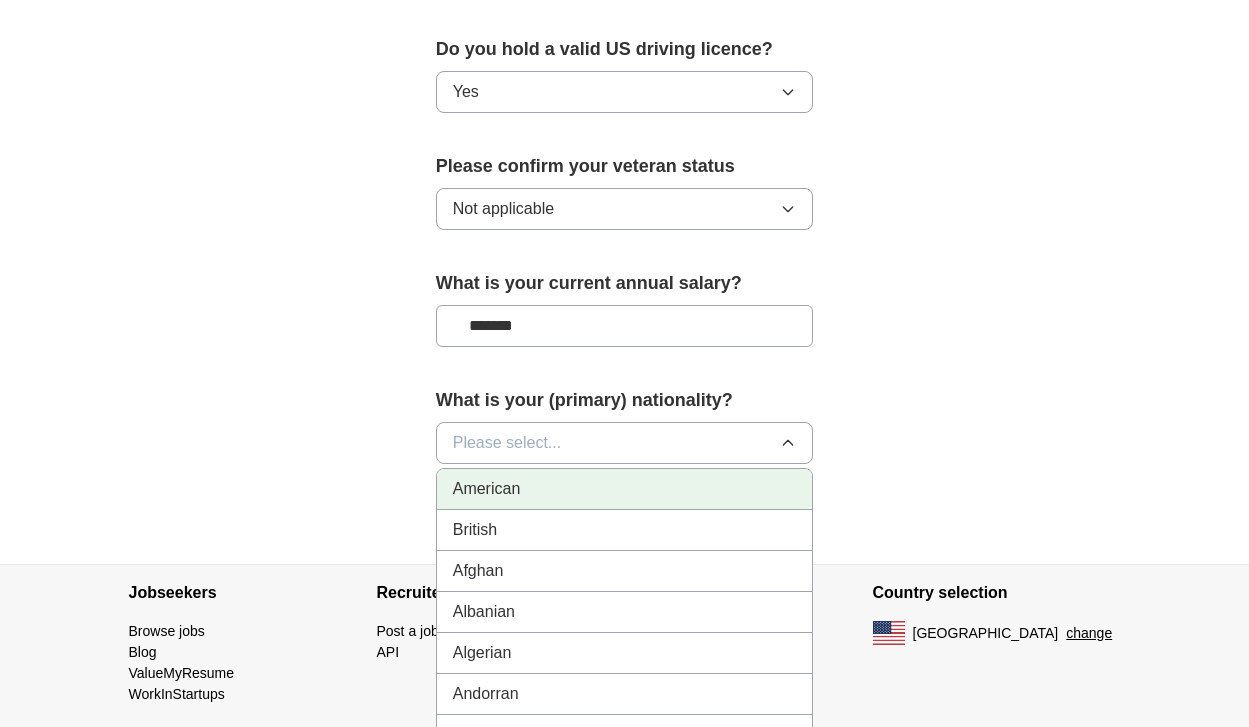 click on "American" at bounding box center [625, 489] 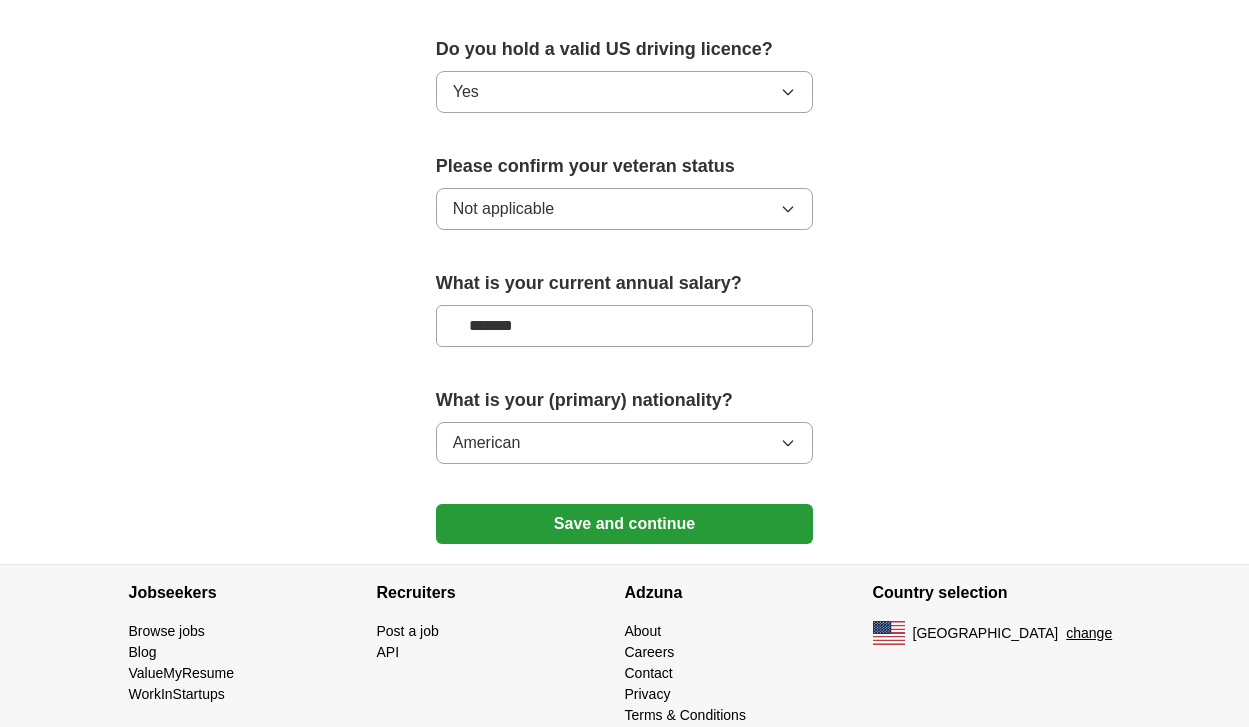 click on "Save and continue" at bounding box center [625, 524] 